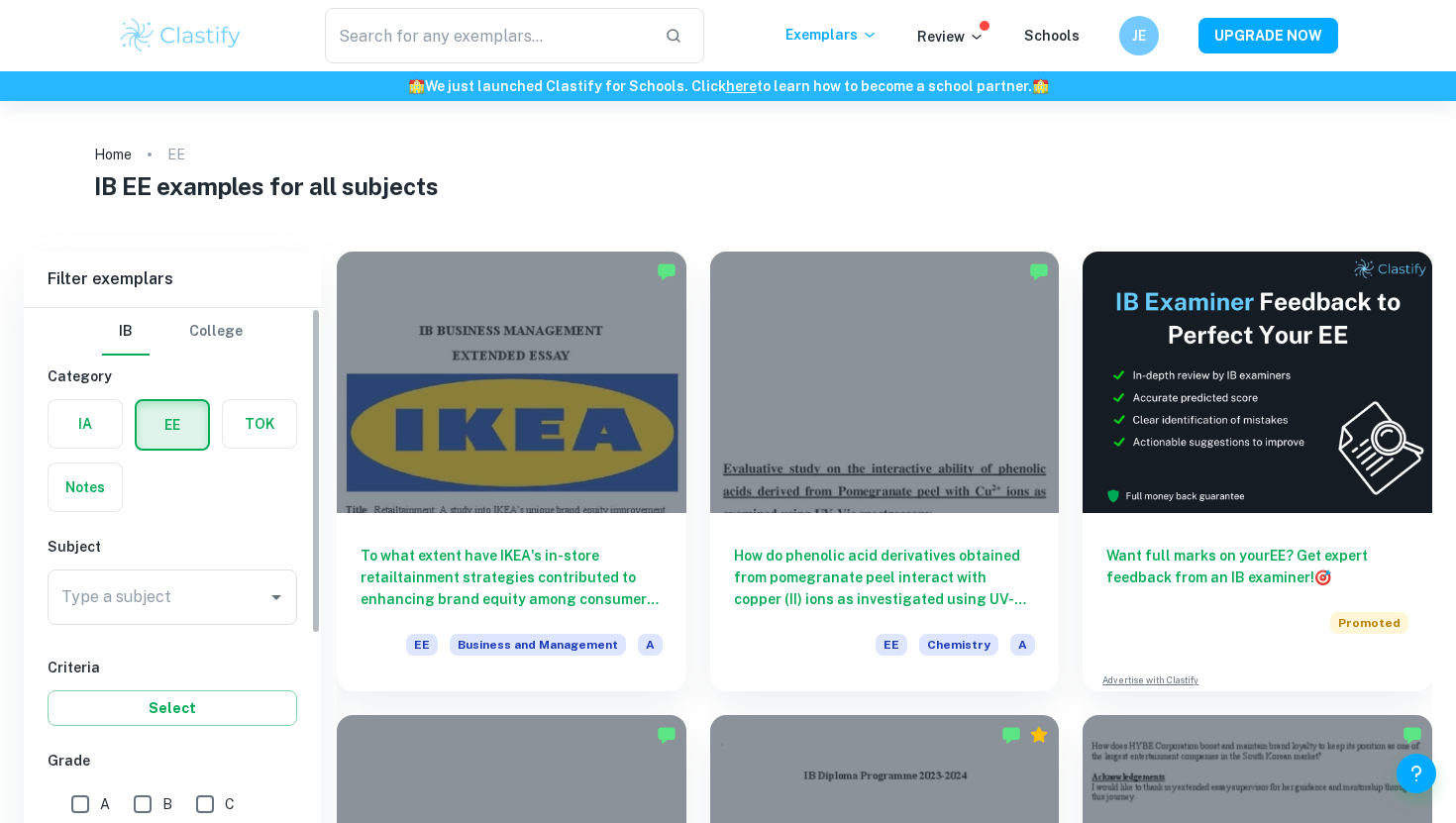 scroll, scrollTop: 177, scrollLeft: 0, axis: vertical 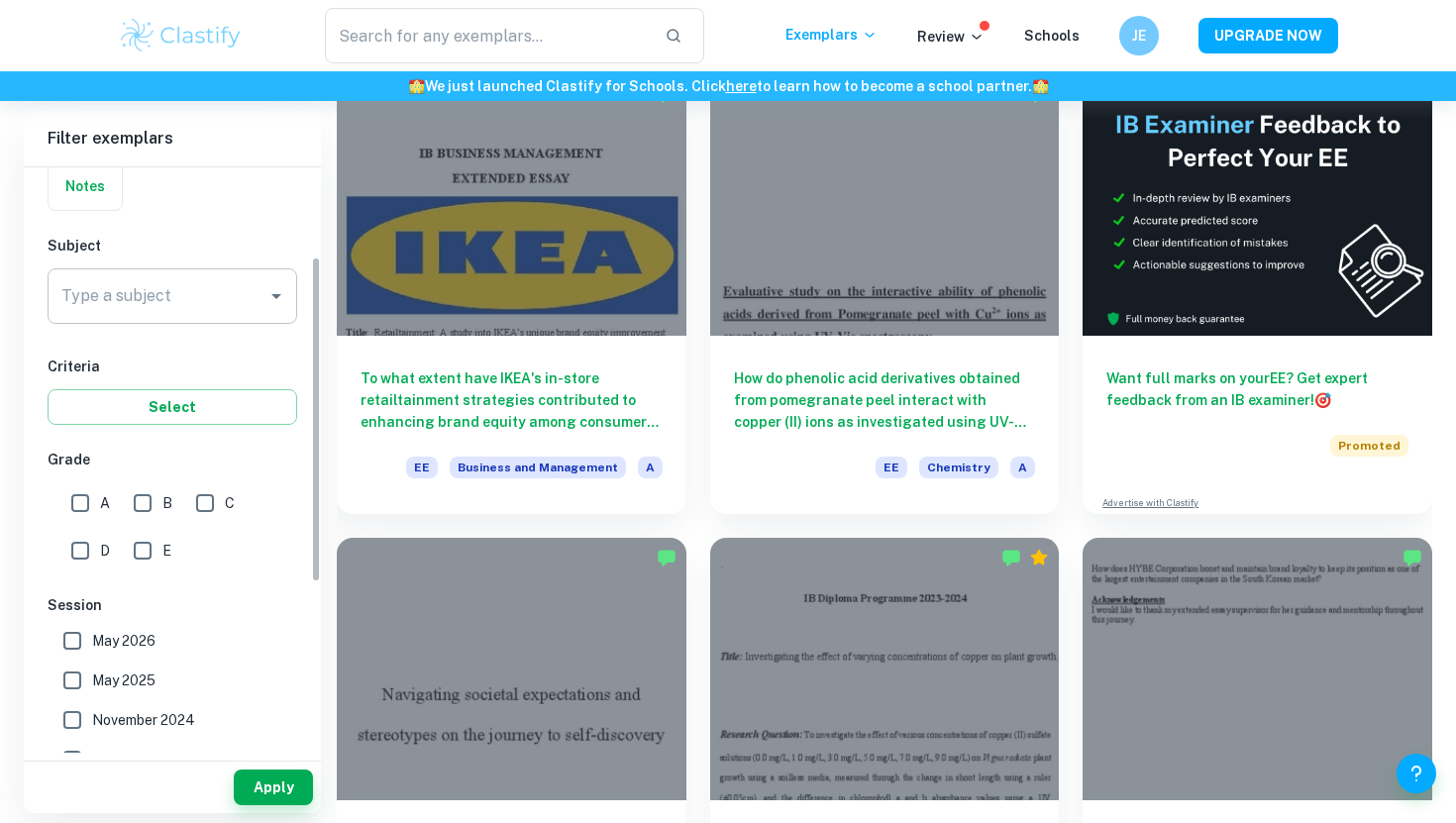 click on "Type a subject" at bounding box center (157, 296) 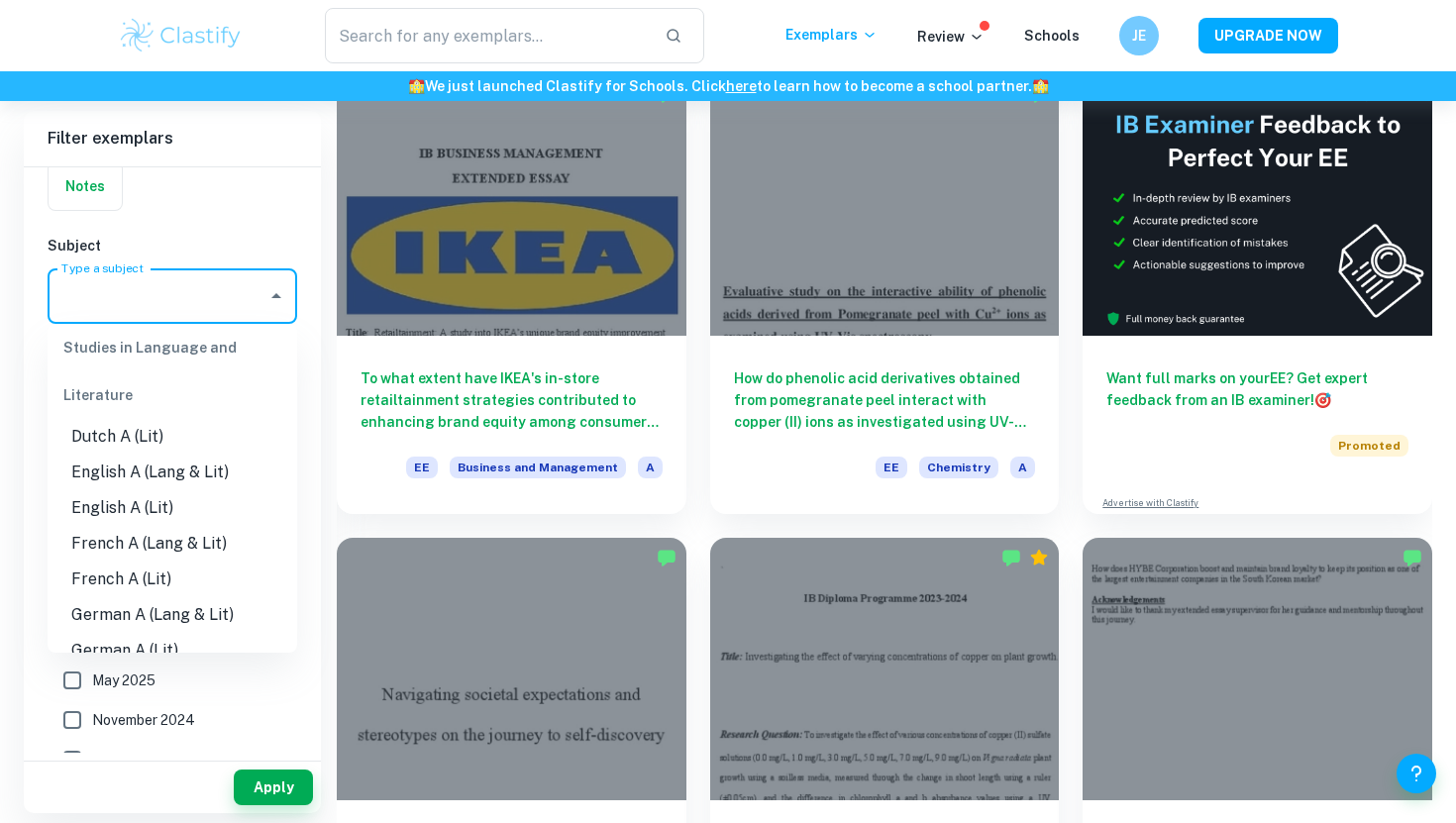 scroll, scrollTop: 184, scrollLeft: 0, axis: vertical 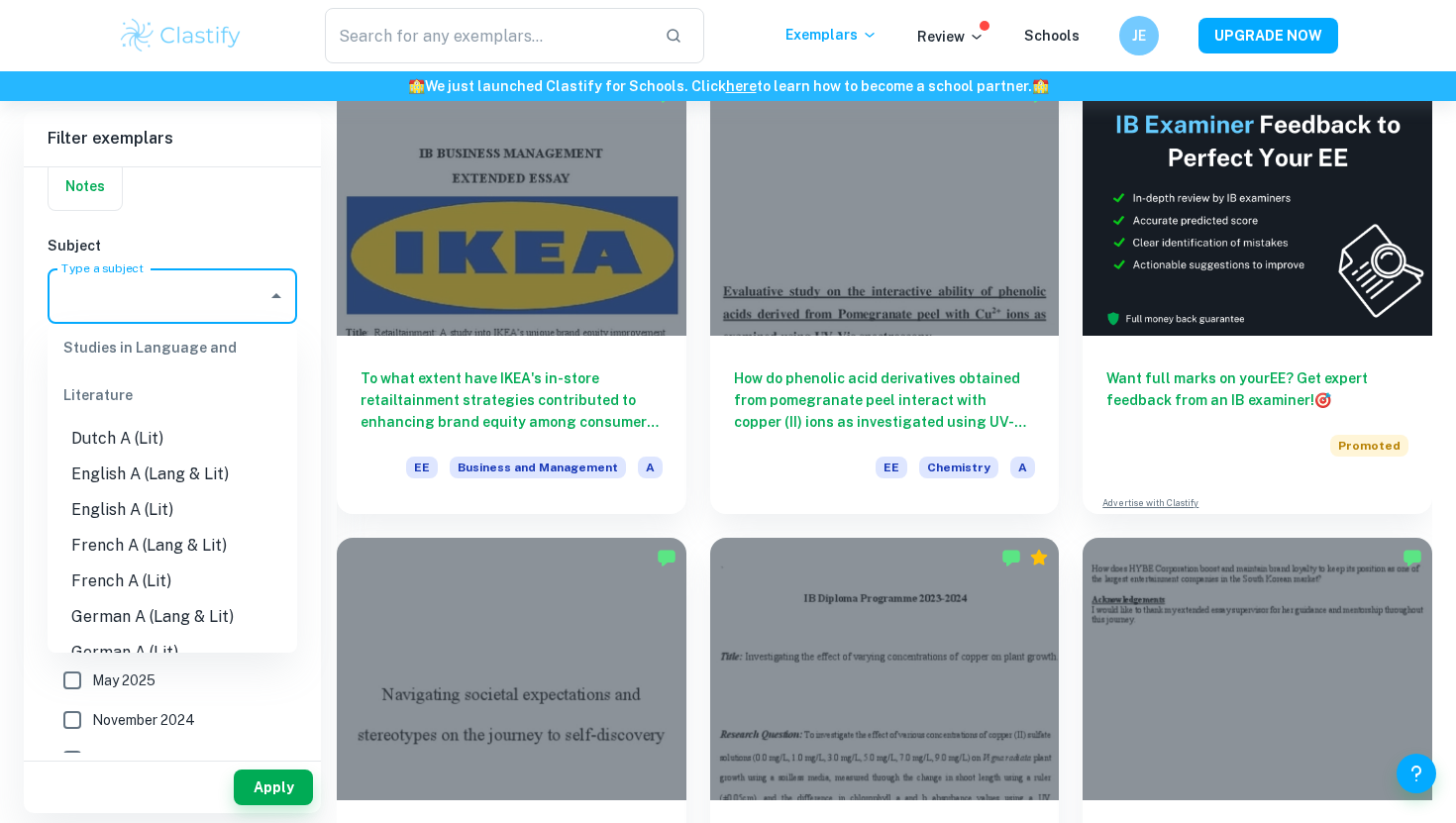click on "English A (Lang & Lit)" at bounding box center [172, 474] 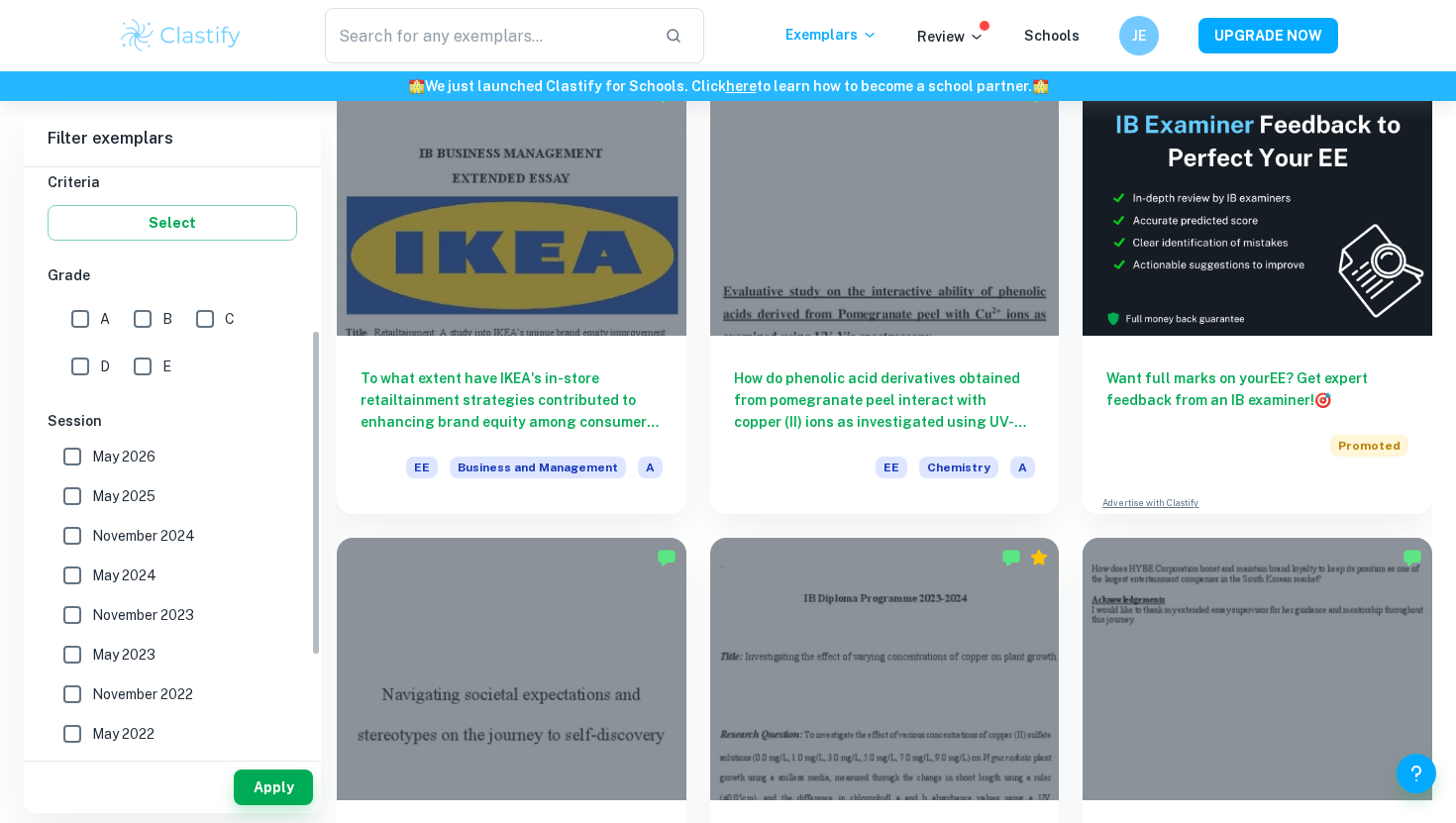 scroll, scrollTop: 346, scrollLeft: 0, axis: vertical 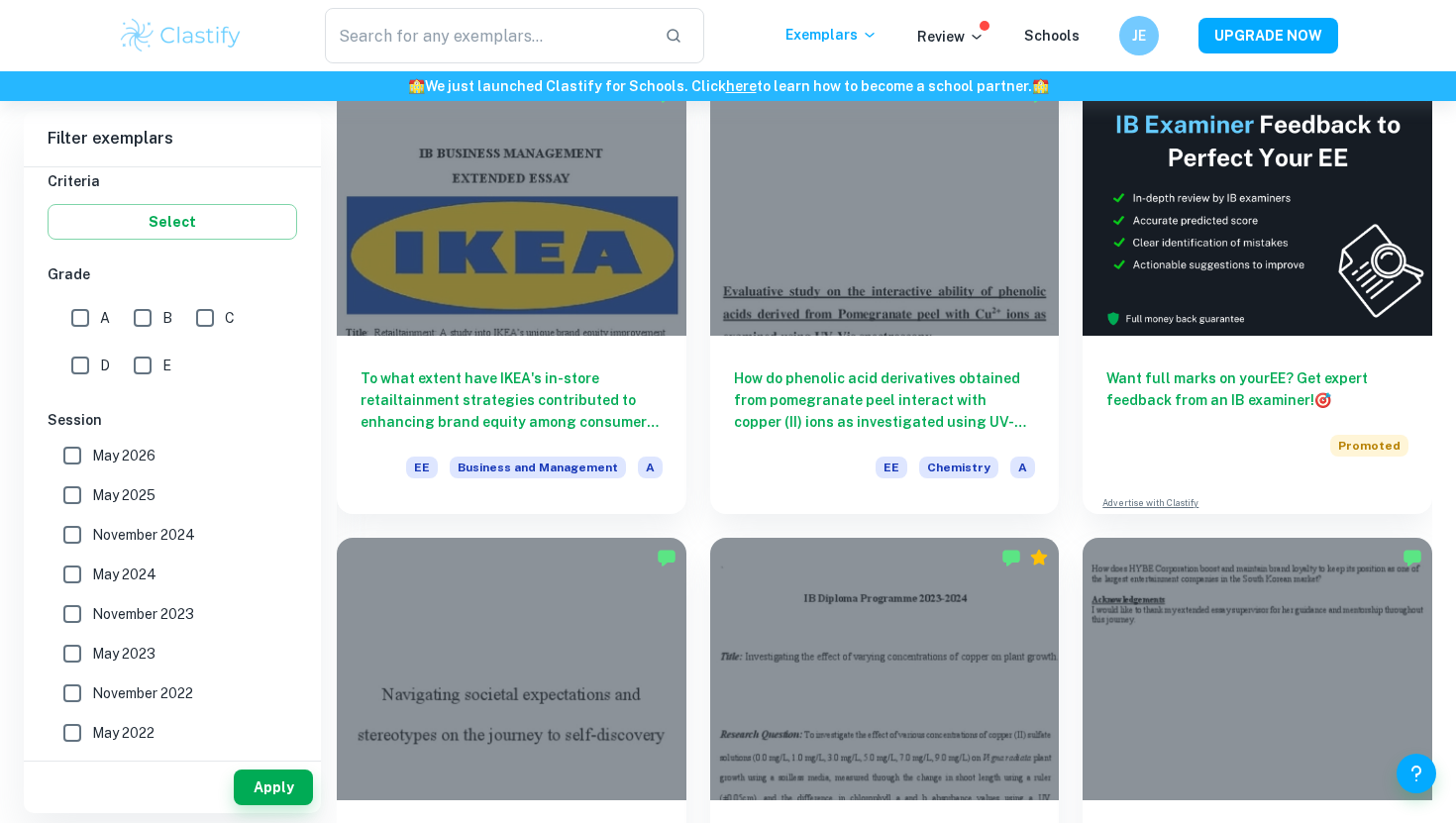 click on "A" at bounding box center [80, 318] 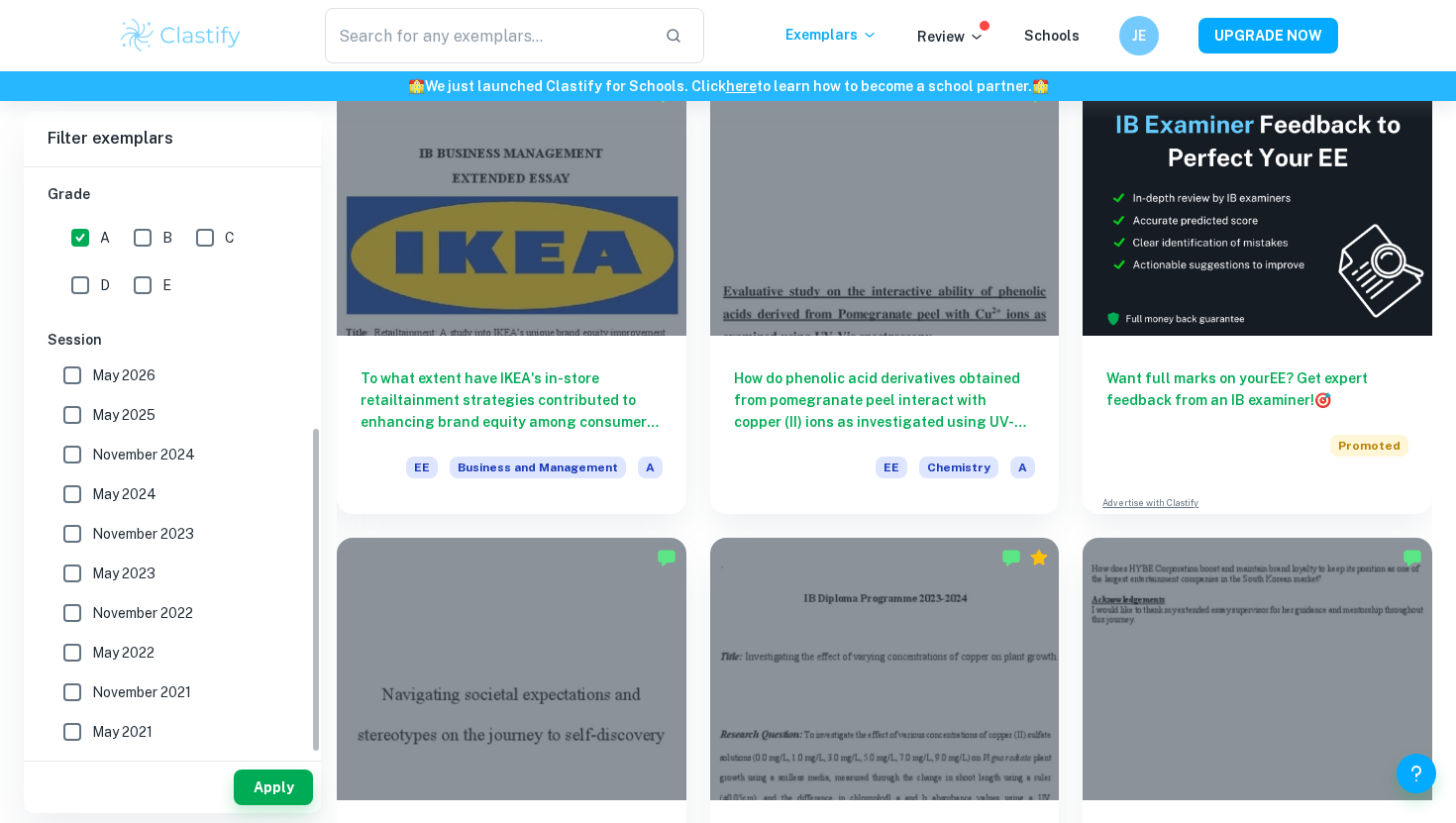 scroll, scrollTop: 464, scrollLeft: 0, axis: vertical 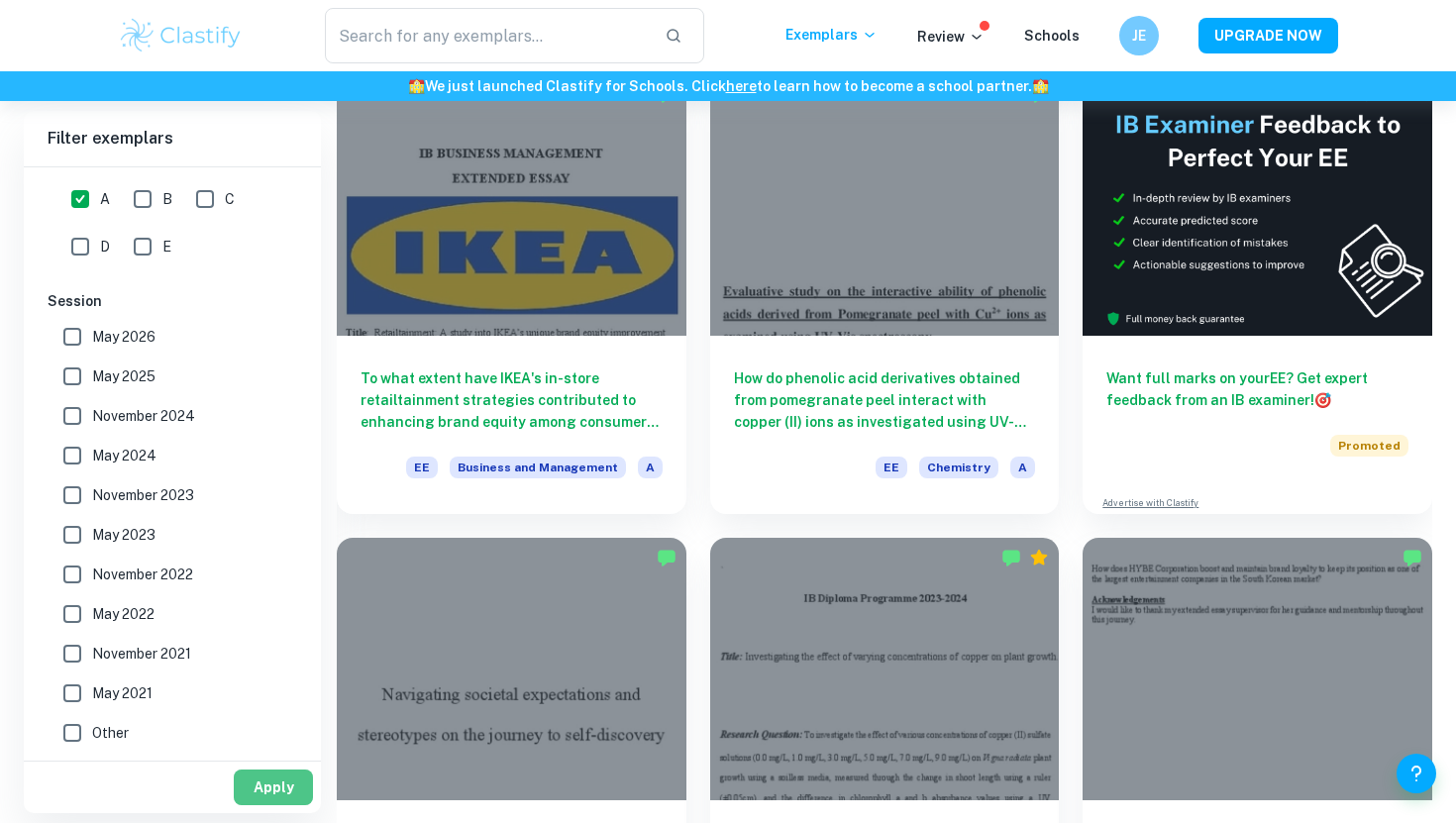 click on "Apply" at bounding box center (273, 787) 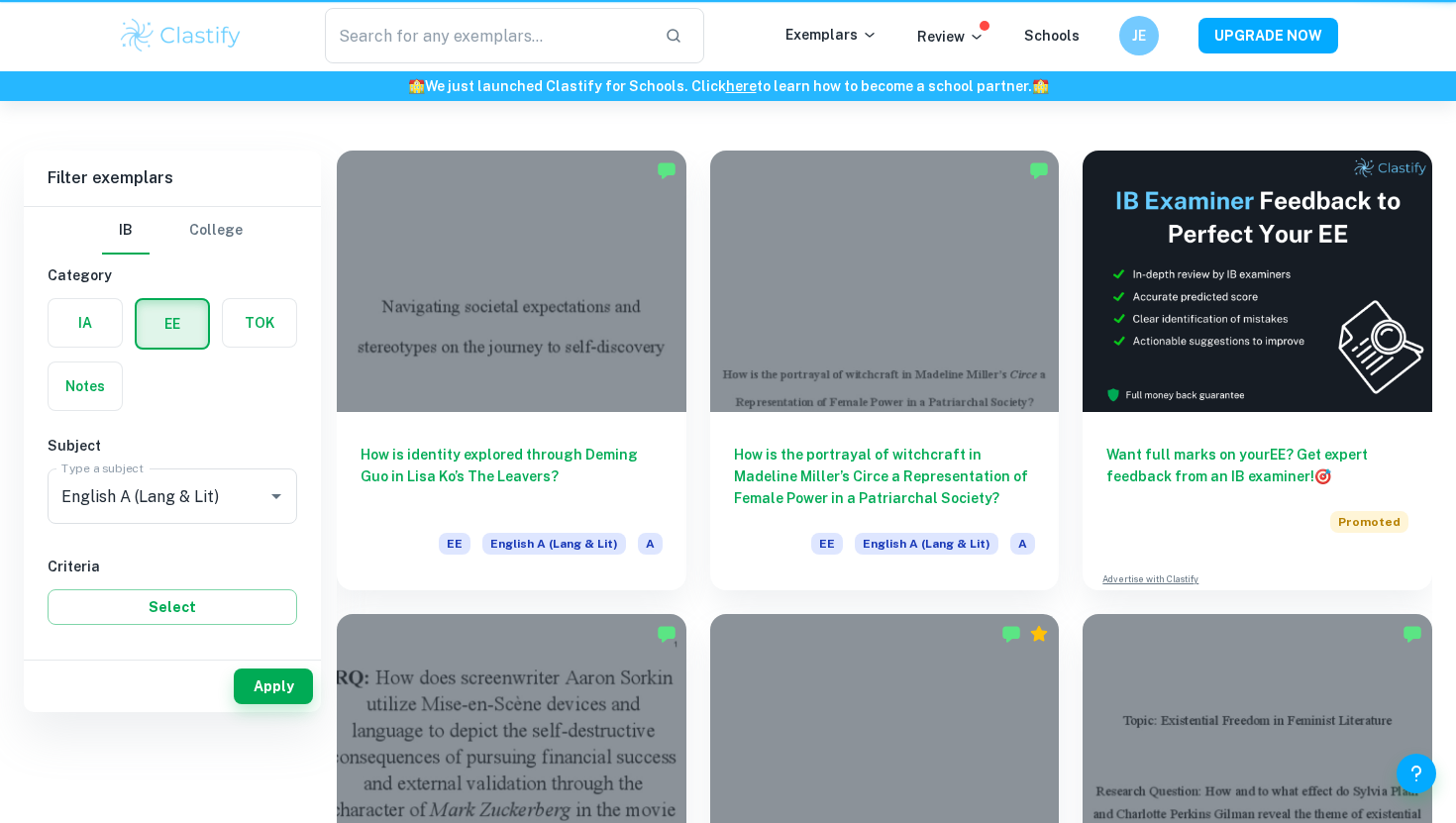 scroll, scrollTop: 0, scrollLeft: 0, axis: both 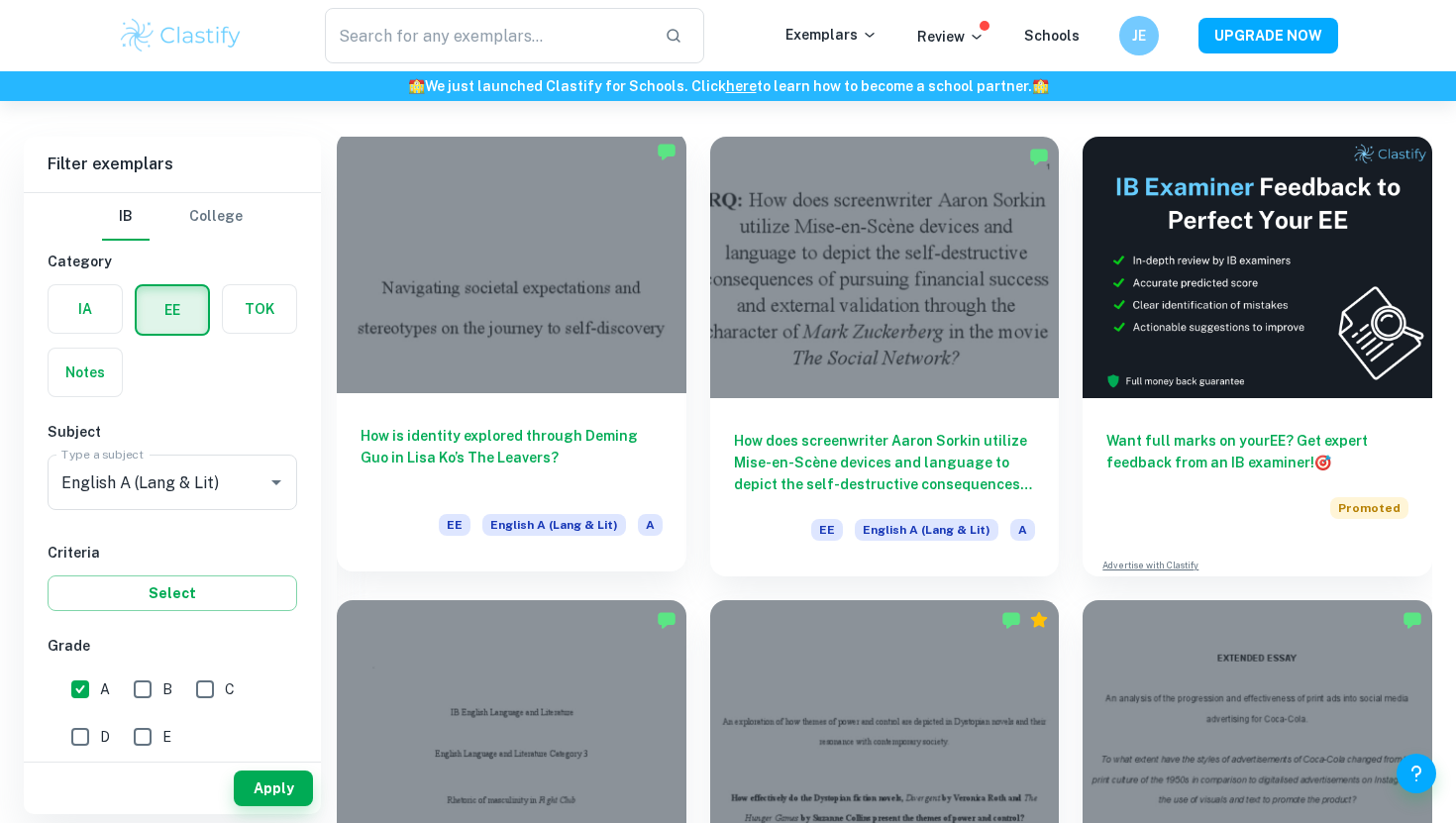 click at bounding box center [511, 262] 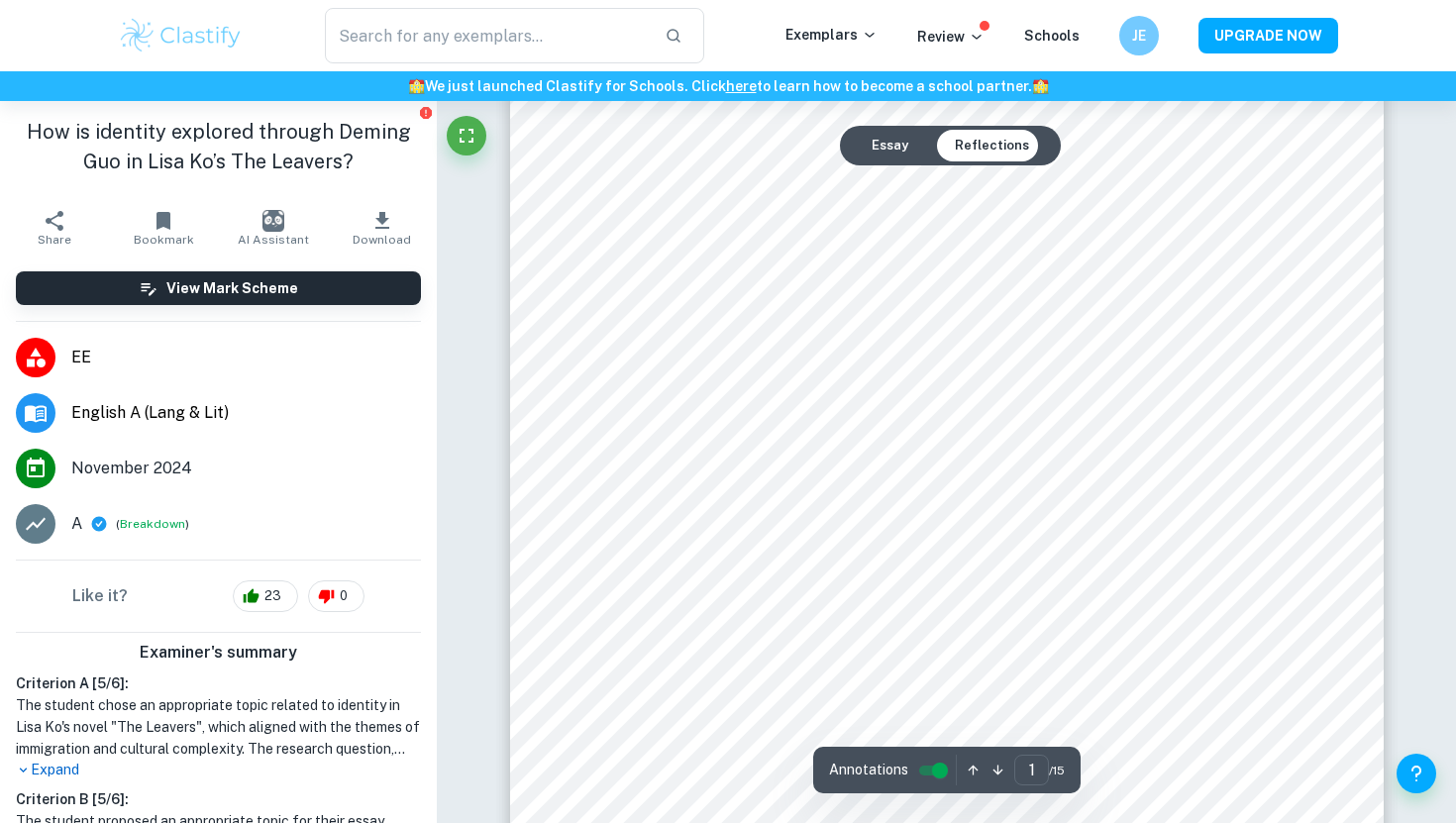 scroll, scrollTop: 225, scrollLeft: 0, axis: vertical 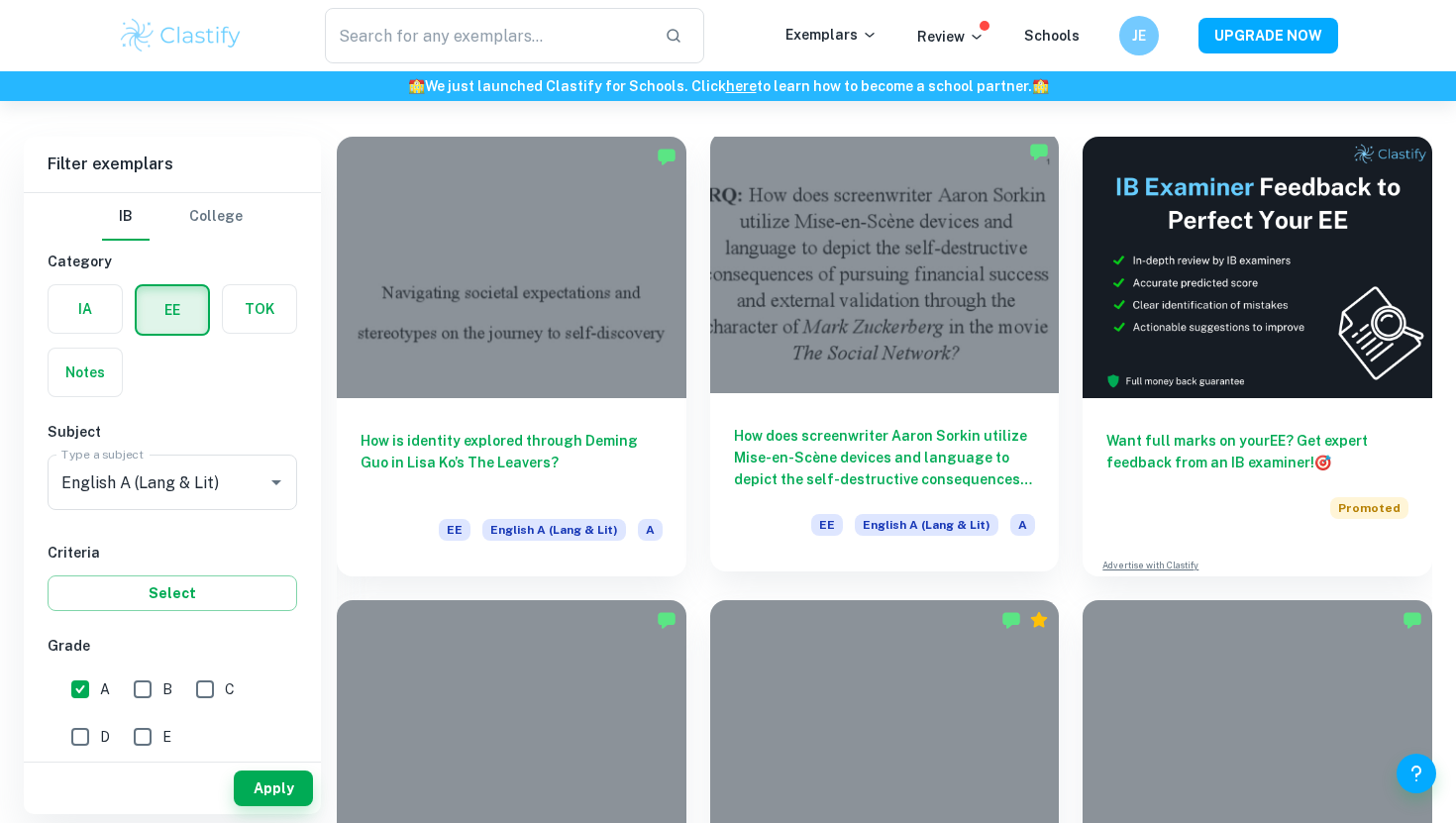 click at bounding box center (884, 262) 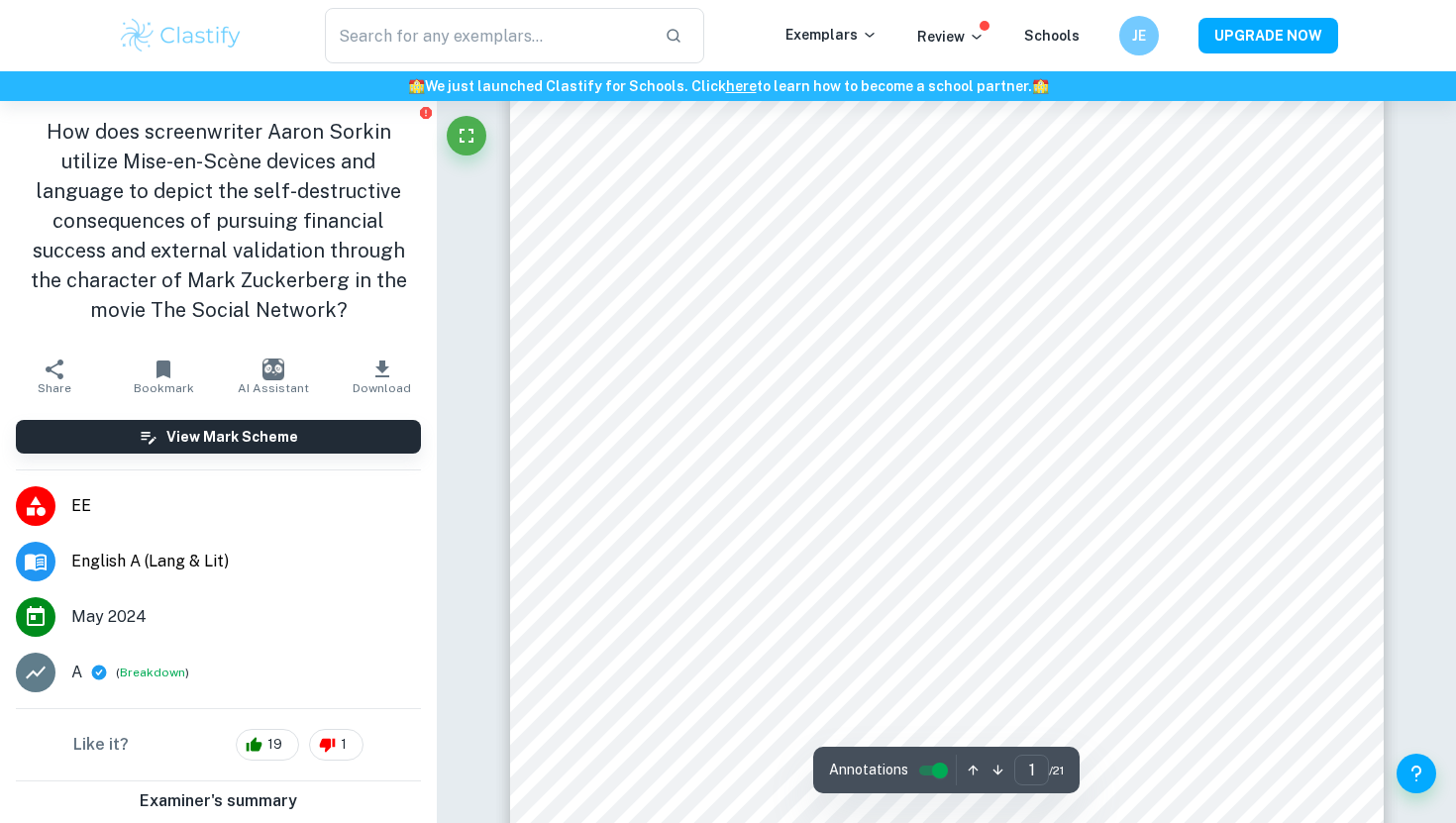 scroll, scrollTop: 369, scrollLeft: 0, axis: vertical 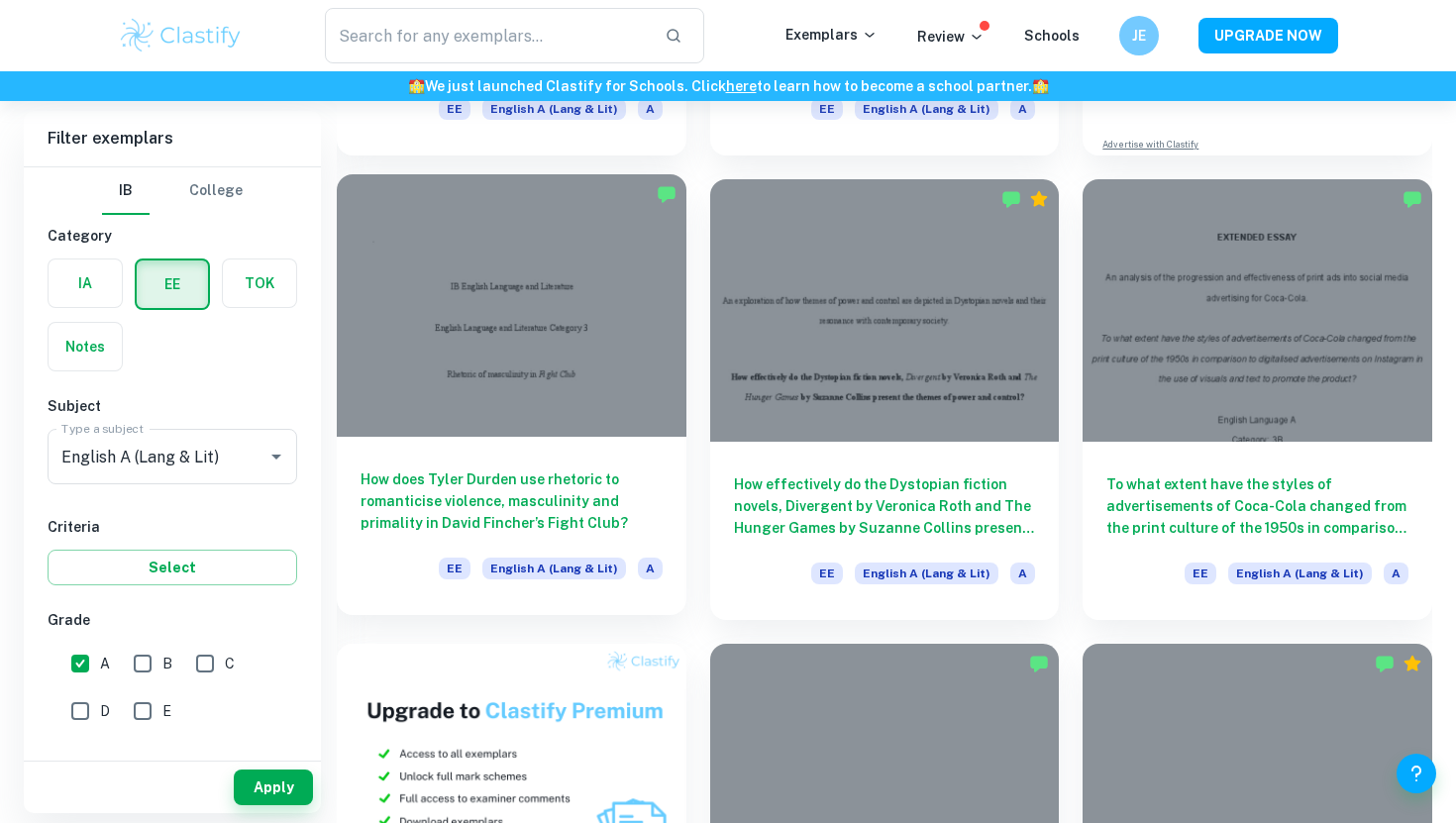 click at bounding box center (511, 305) 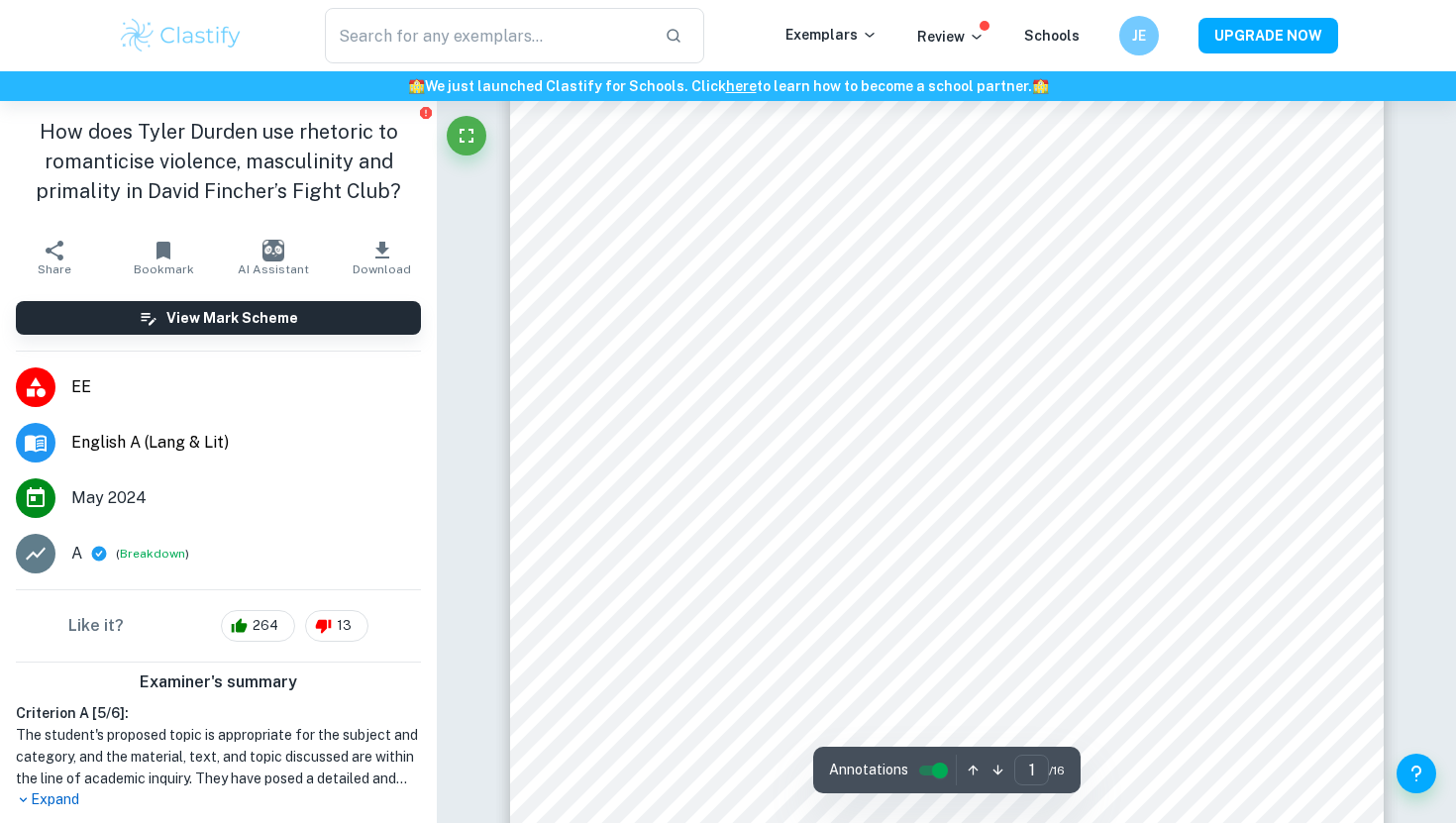 scroll, scrollTop: 91, scrollLeft: 0, axis: vertical 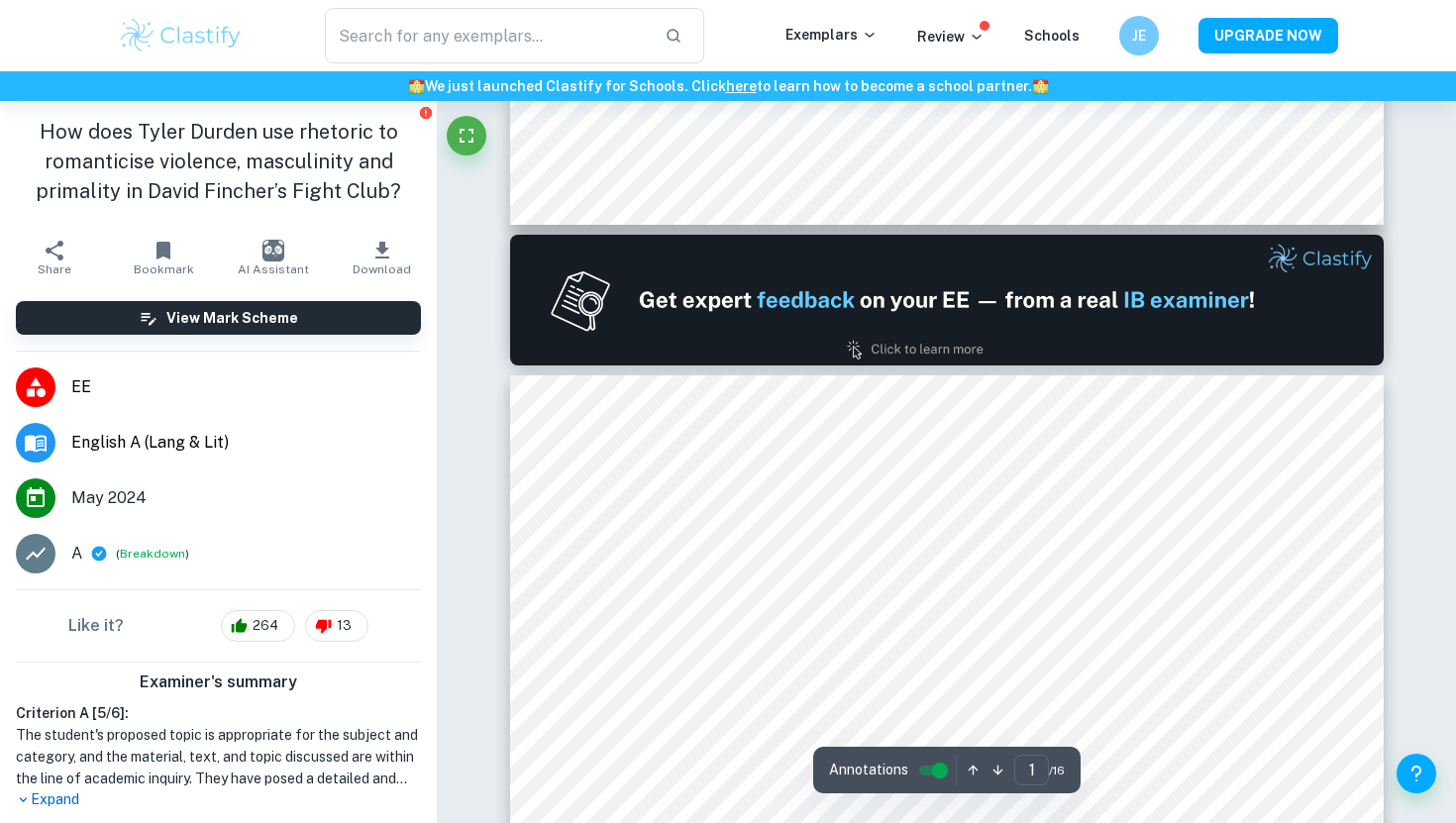 type on "2" 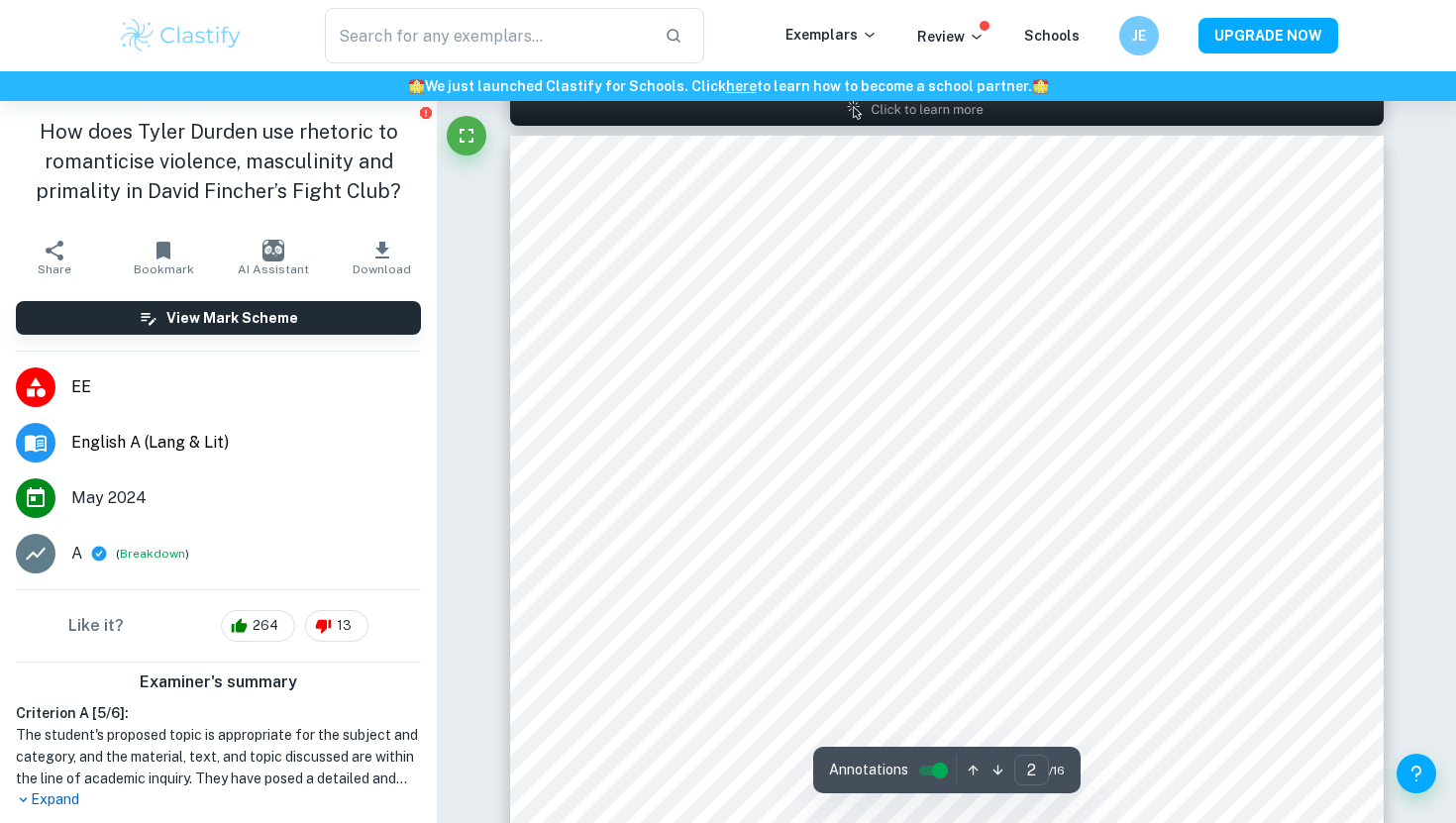 scroll, scrollTop: 1267, scrollLeft: 0, axis: vertical 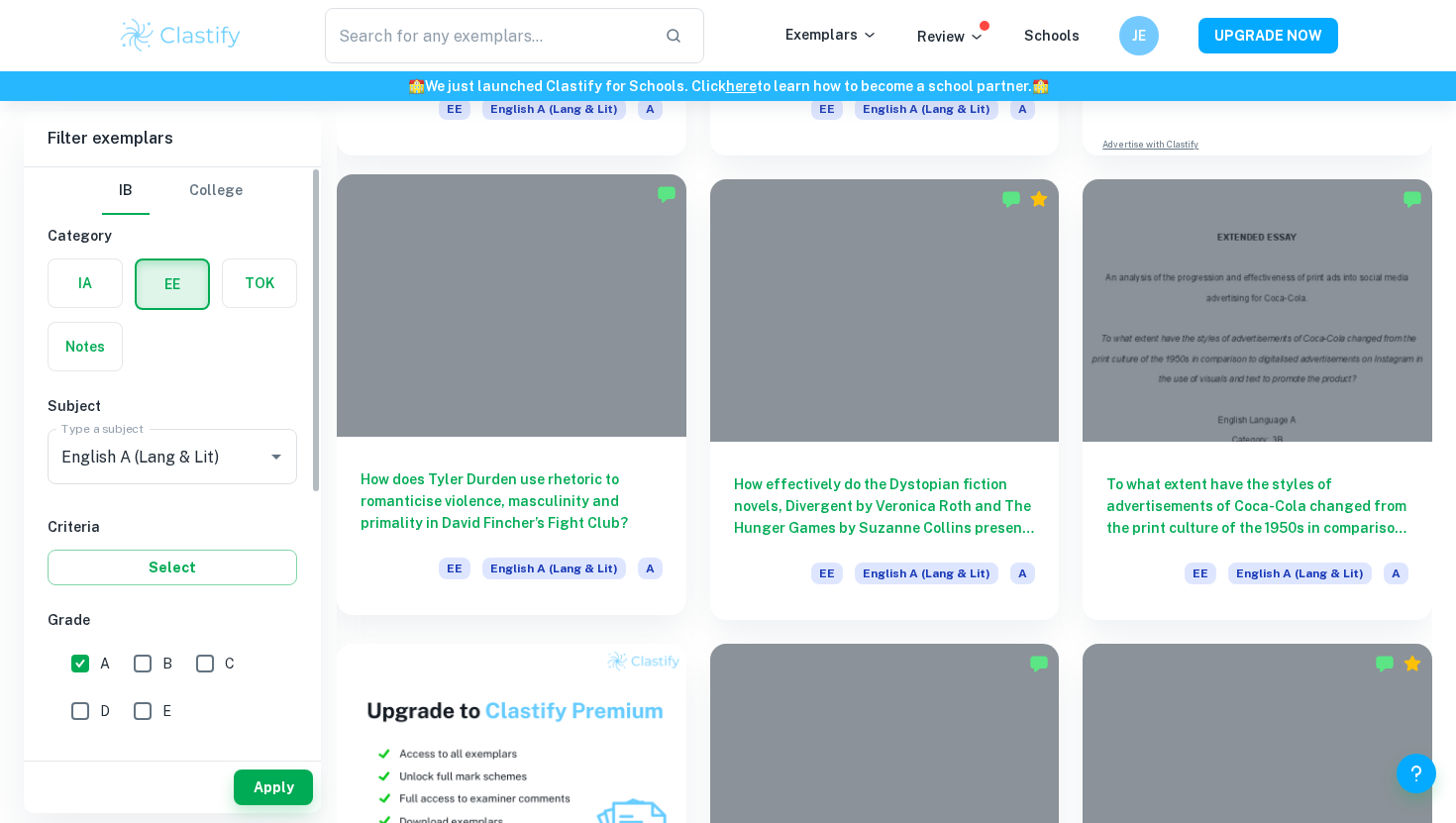 click at bounding box center (511, 305) 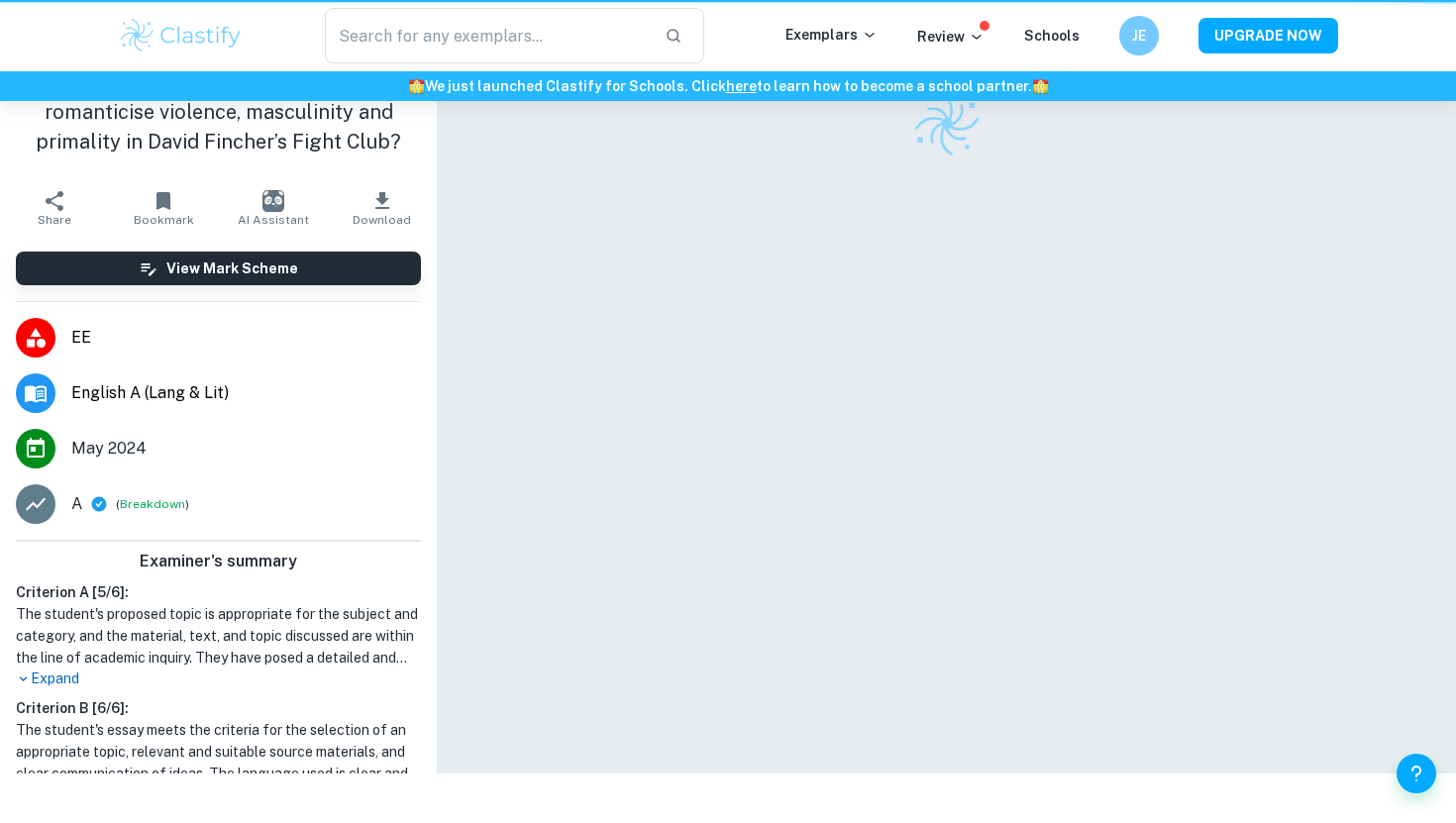 scroll, scrollTop: 0, scrollLeft: 0, axis: both 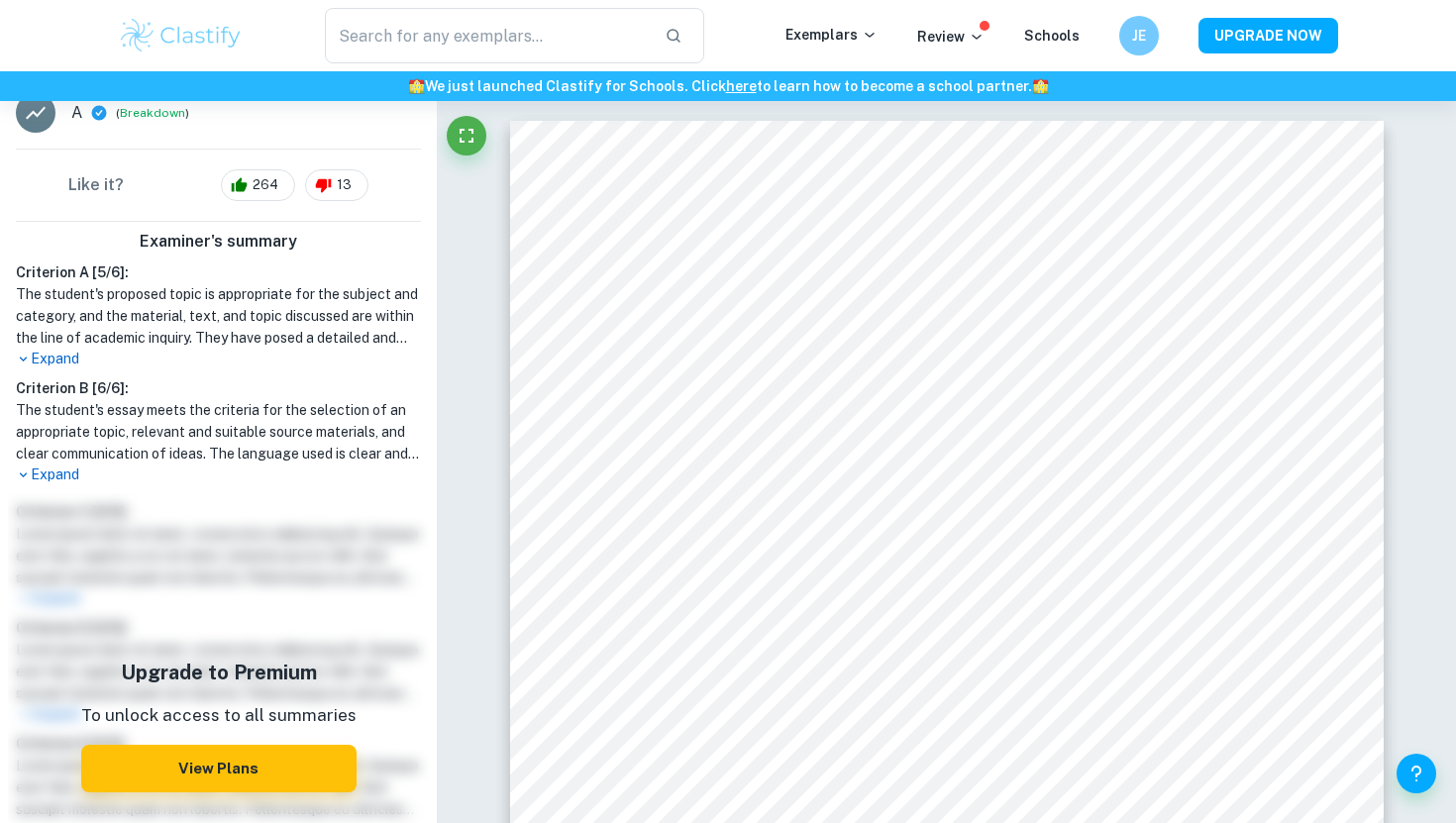 click on "Expand" at bounding box center [218, 474] 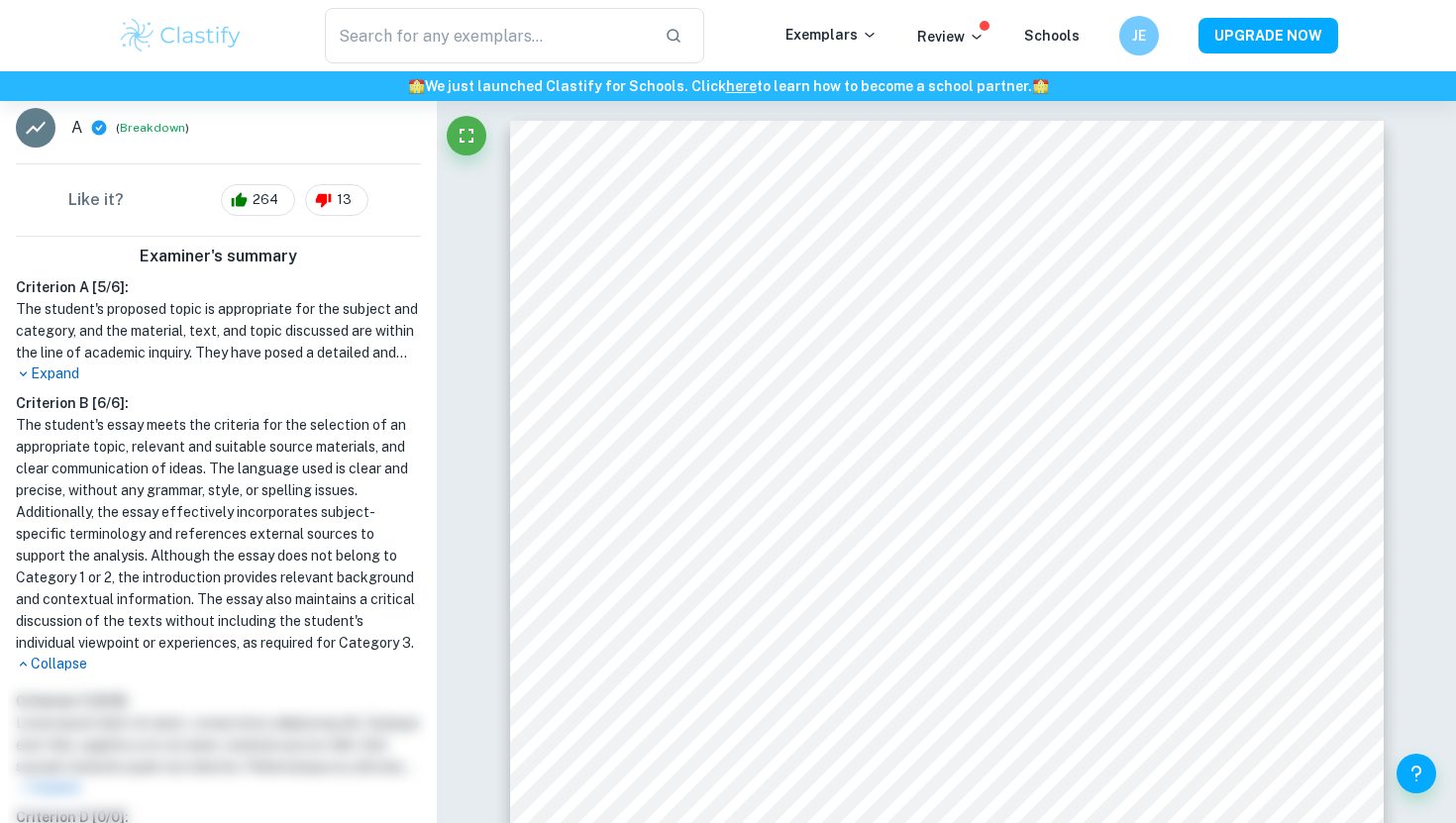 scroll, scrollTop: 0, scrollLeft: 0, axis: both 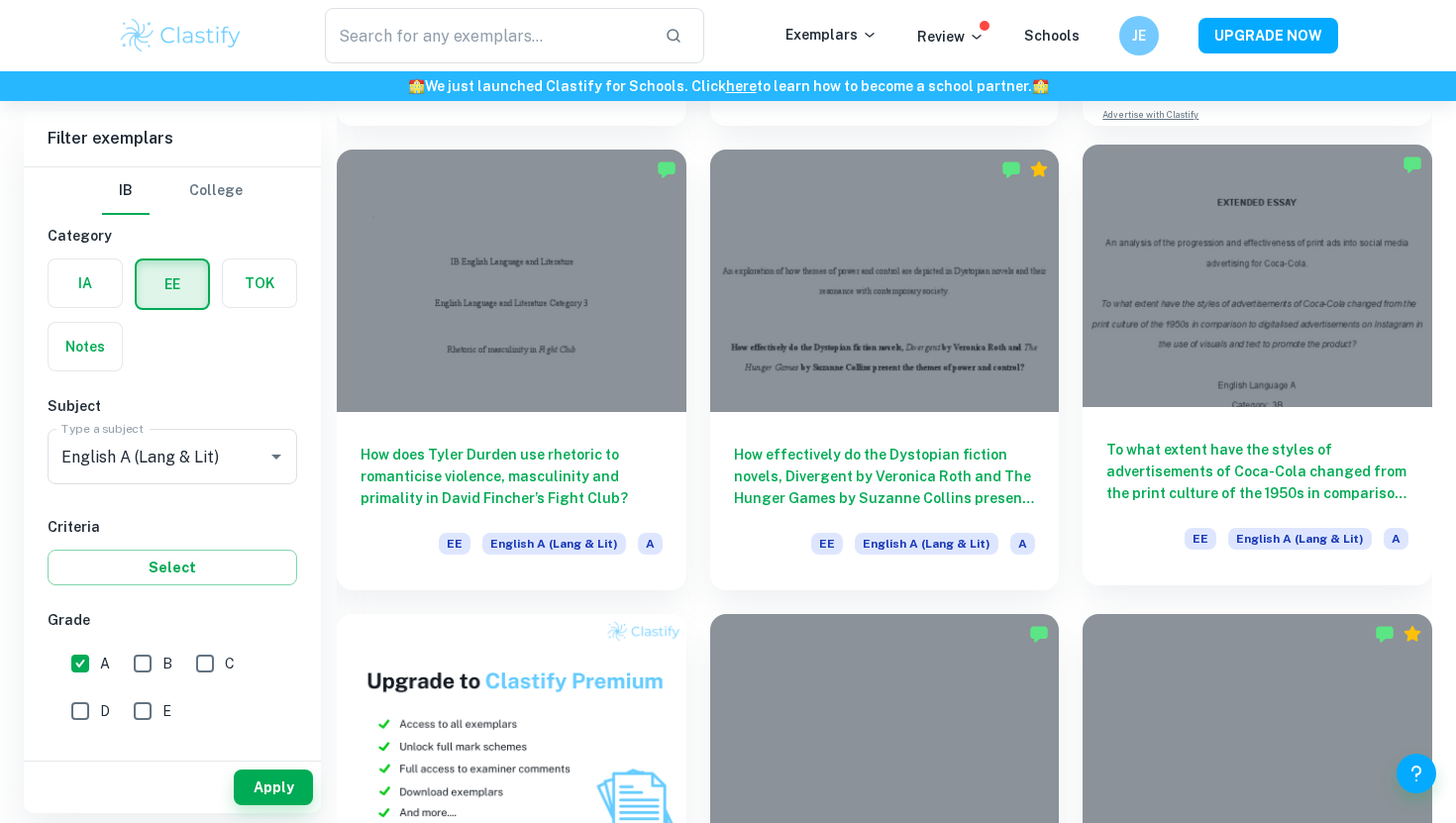 click at bounding box center (1257, 275) 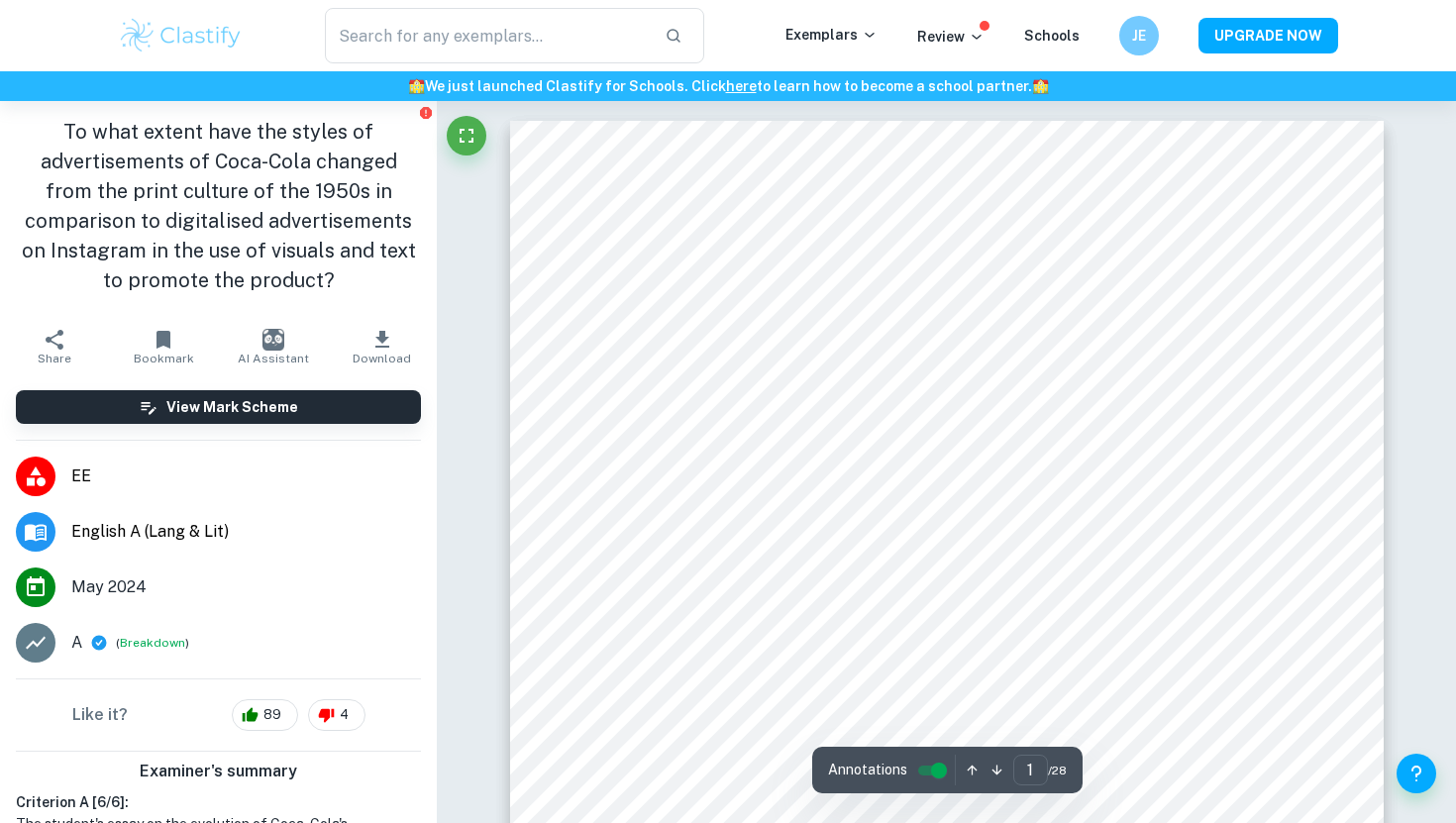 scroll, scrollTop: 220, scrollLeft: 0, axis: vertical 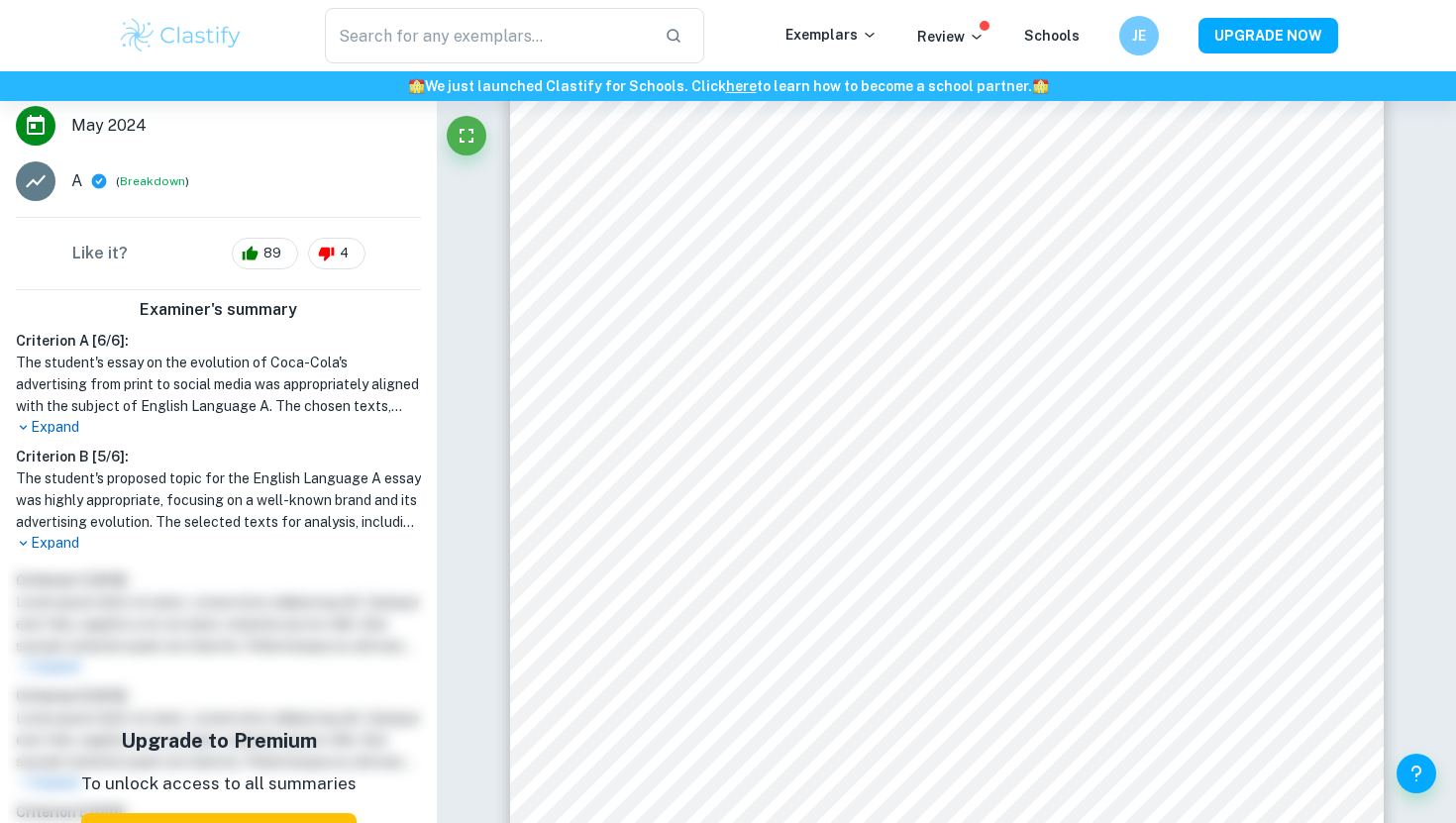 click on "Expand" at bounding box center (218, 543) 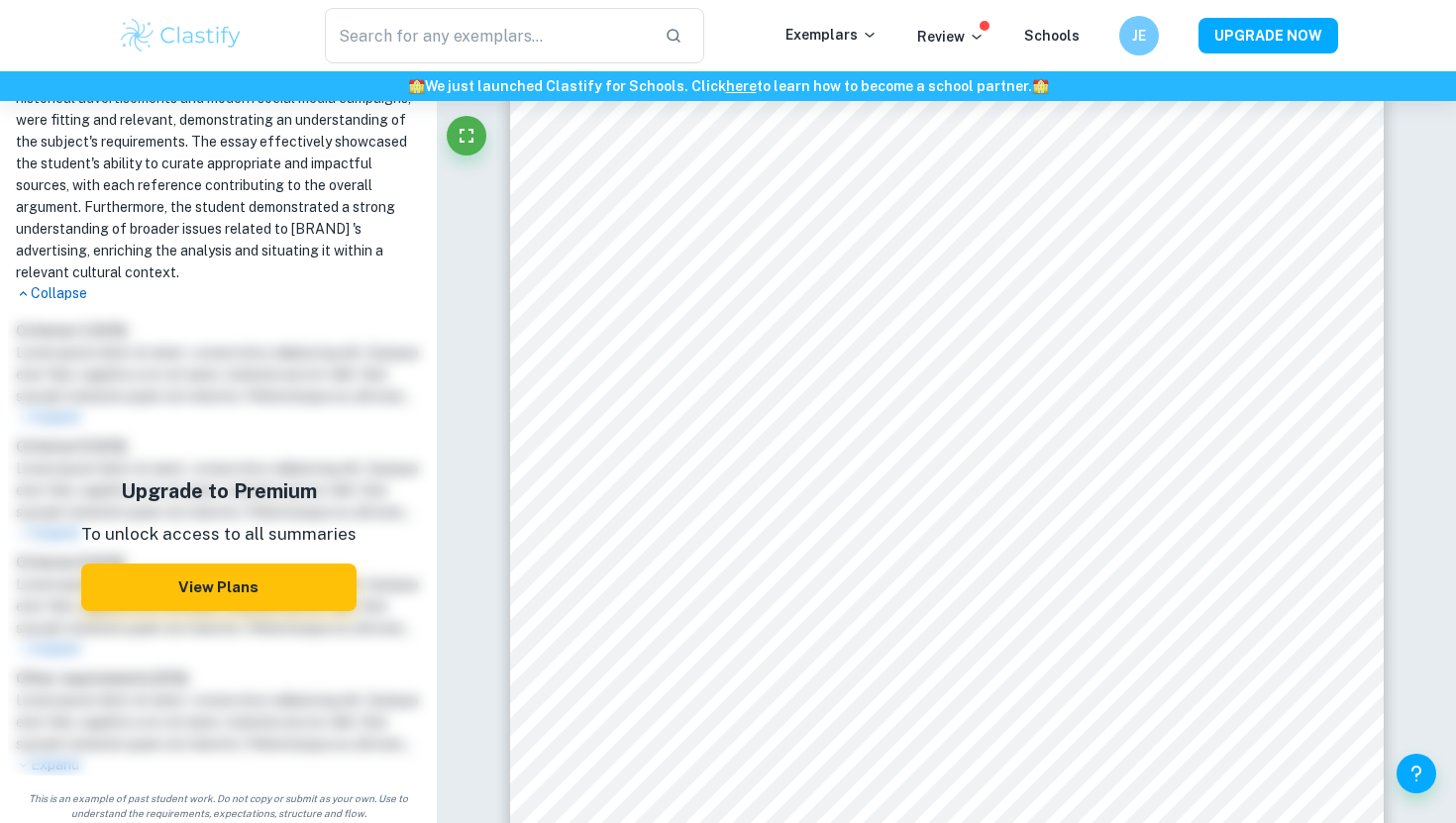 scroll, scrollTop: 913, scrollLeft: 0, axis: vertical 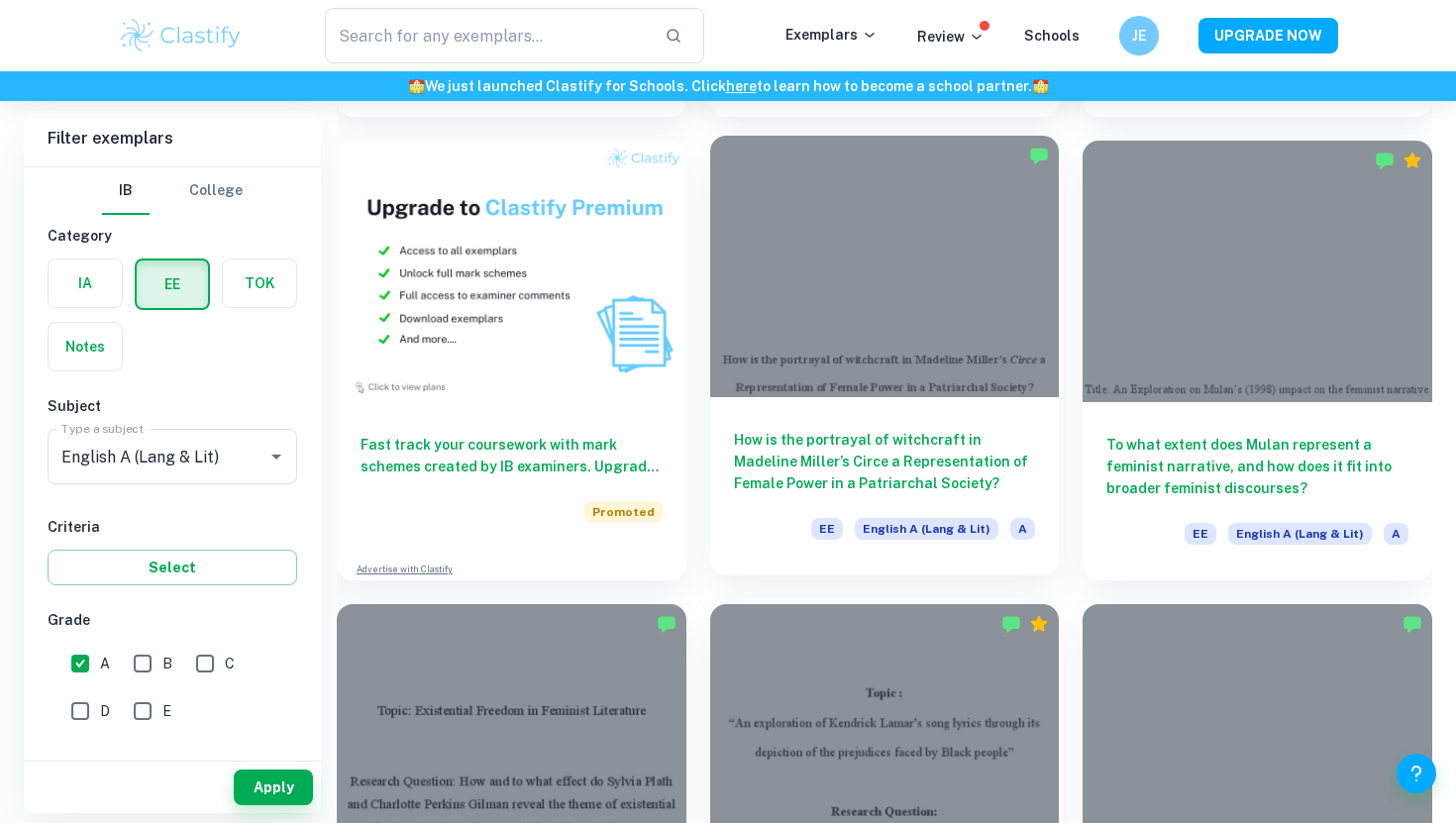 click at bounding box center (884, 266) 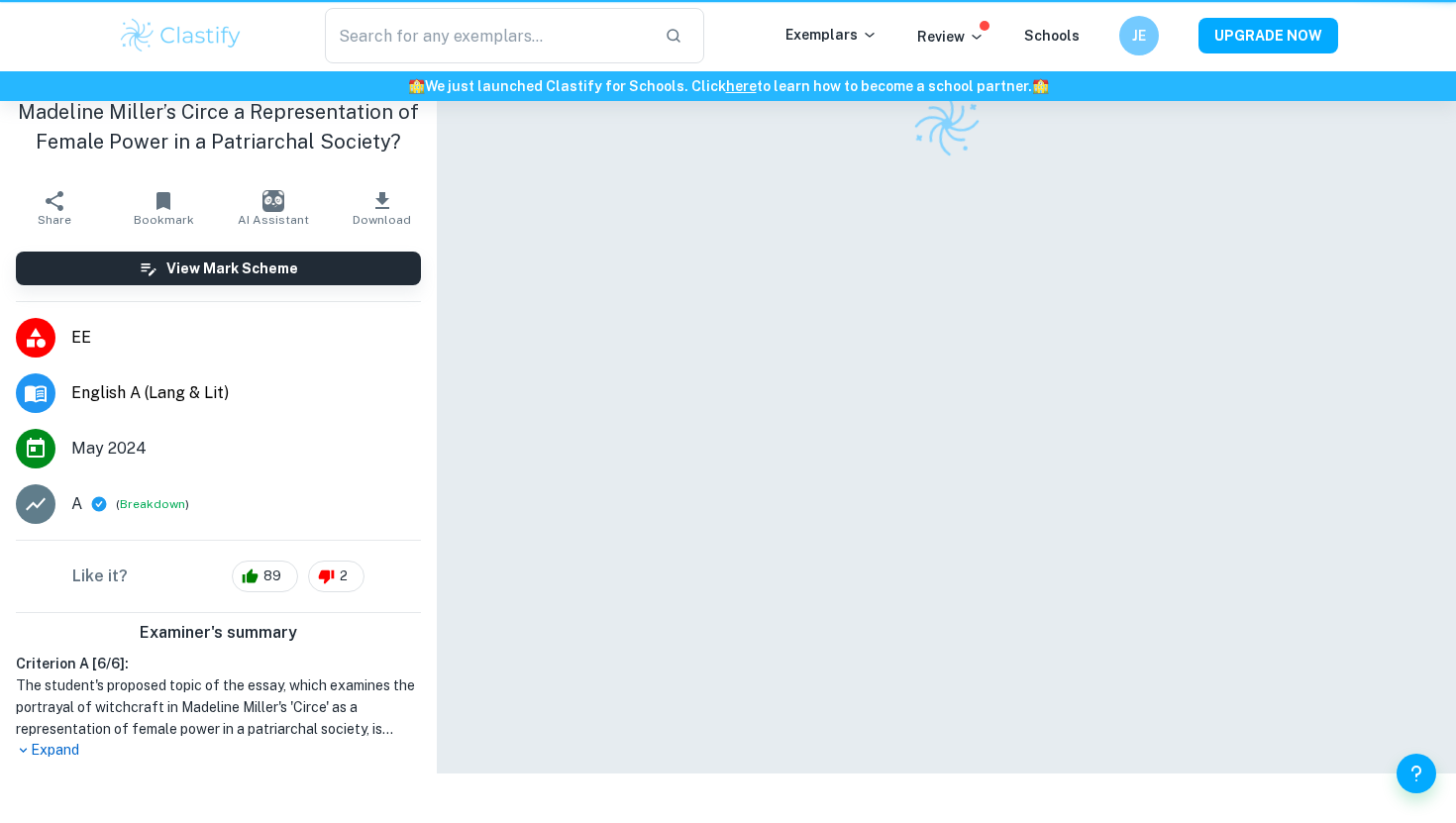 scroll, scrollTop: 0, scrollLeft: 0, axis: both 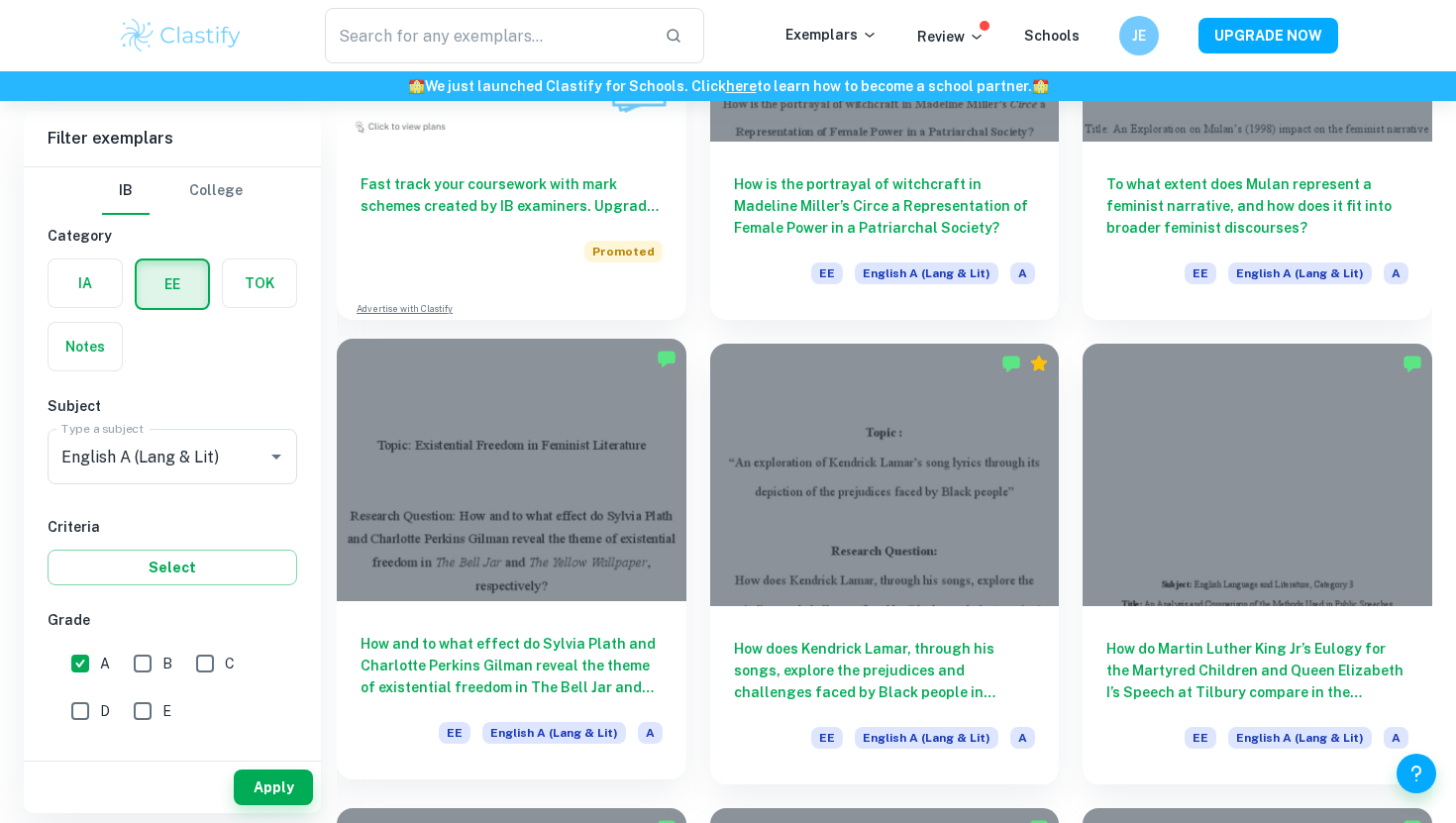click at bounding box center (511, 469) 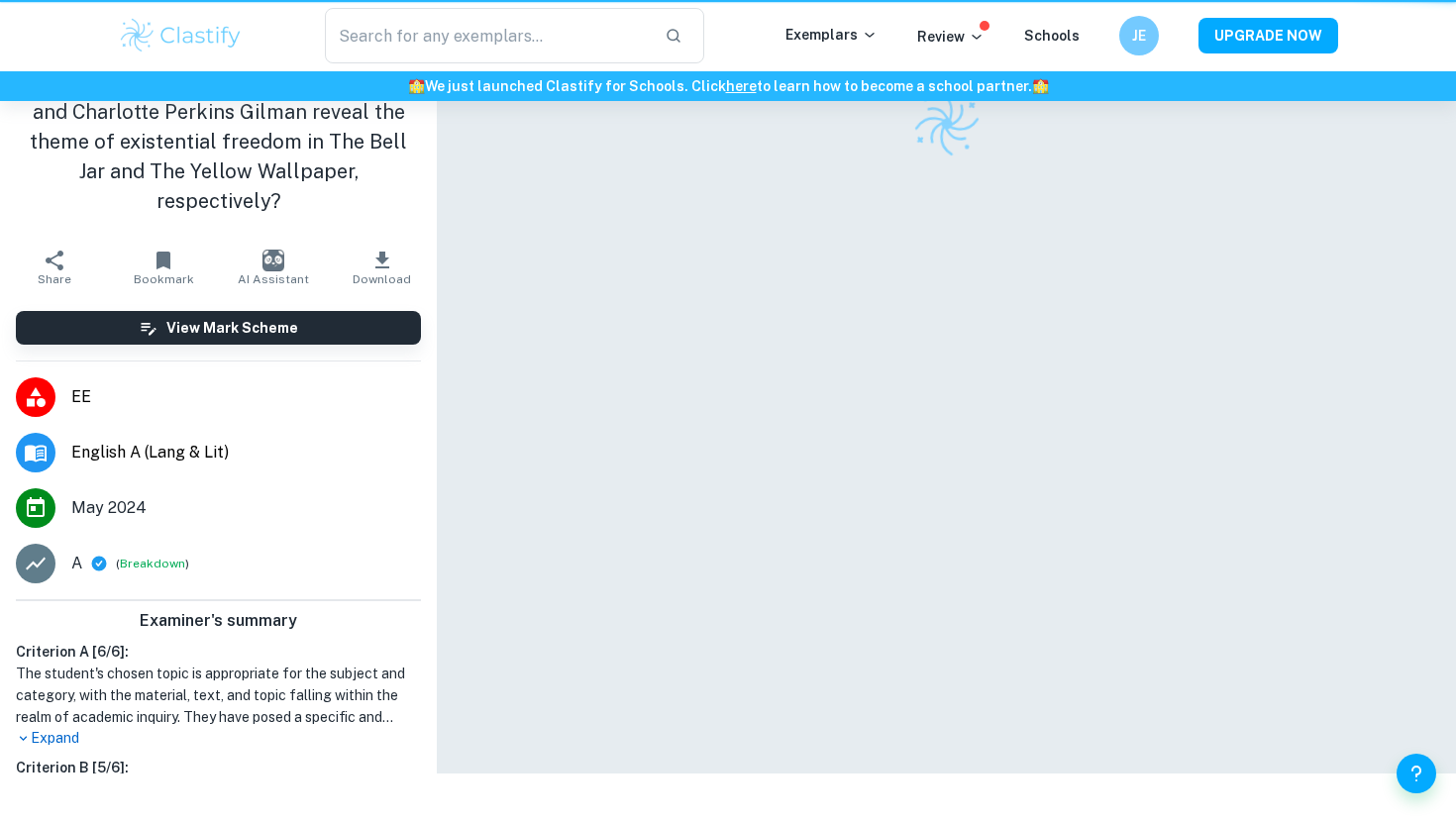scroll, scrollTop: 0, scrollLeft: 0, axis: both 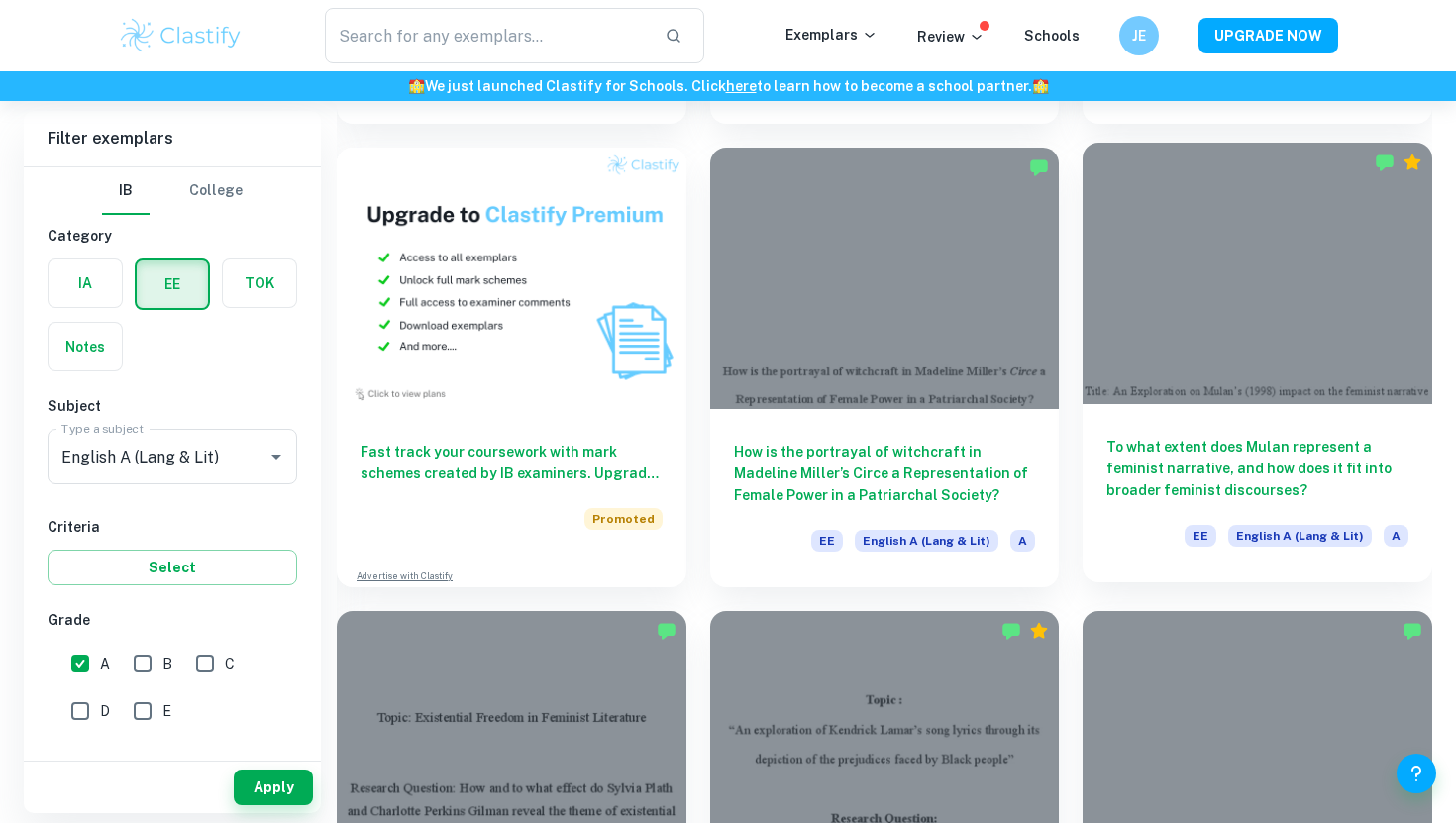 click at bounding box center (1257, 273) 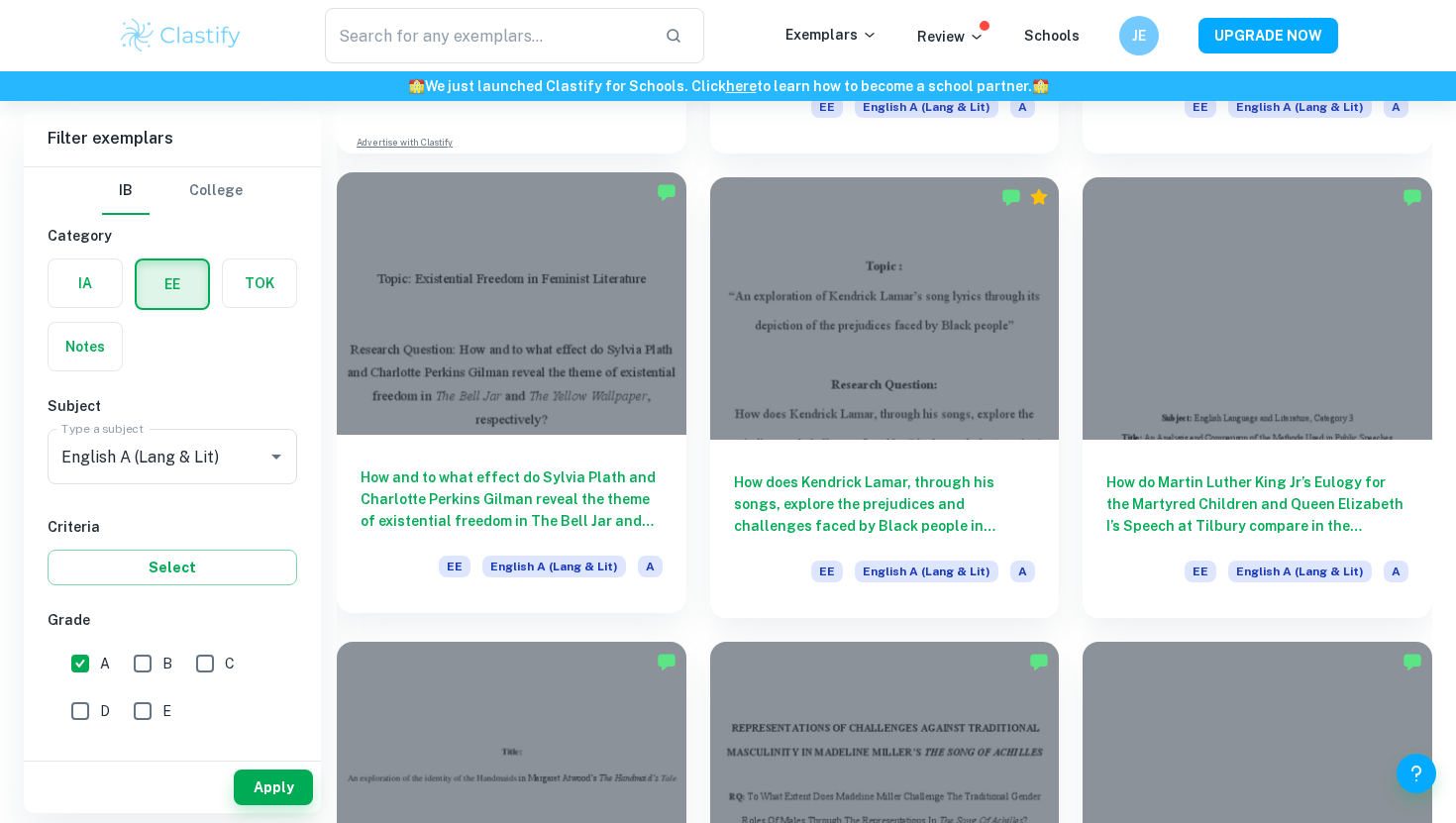 click at bounding box center (511, 303) 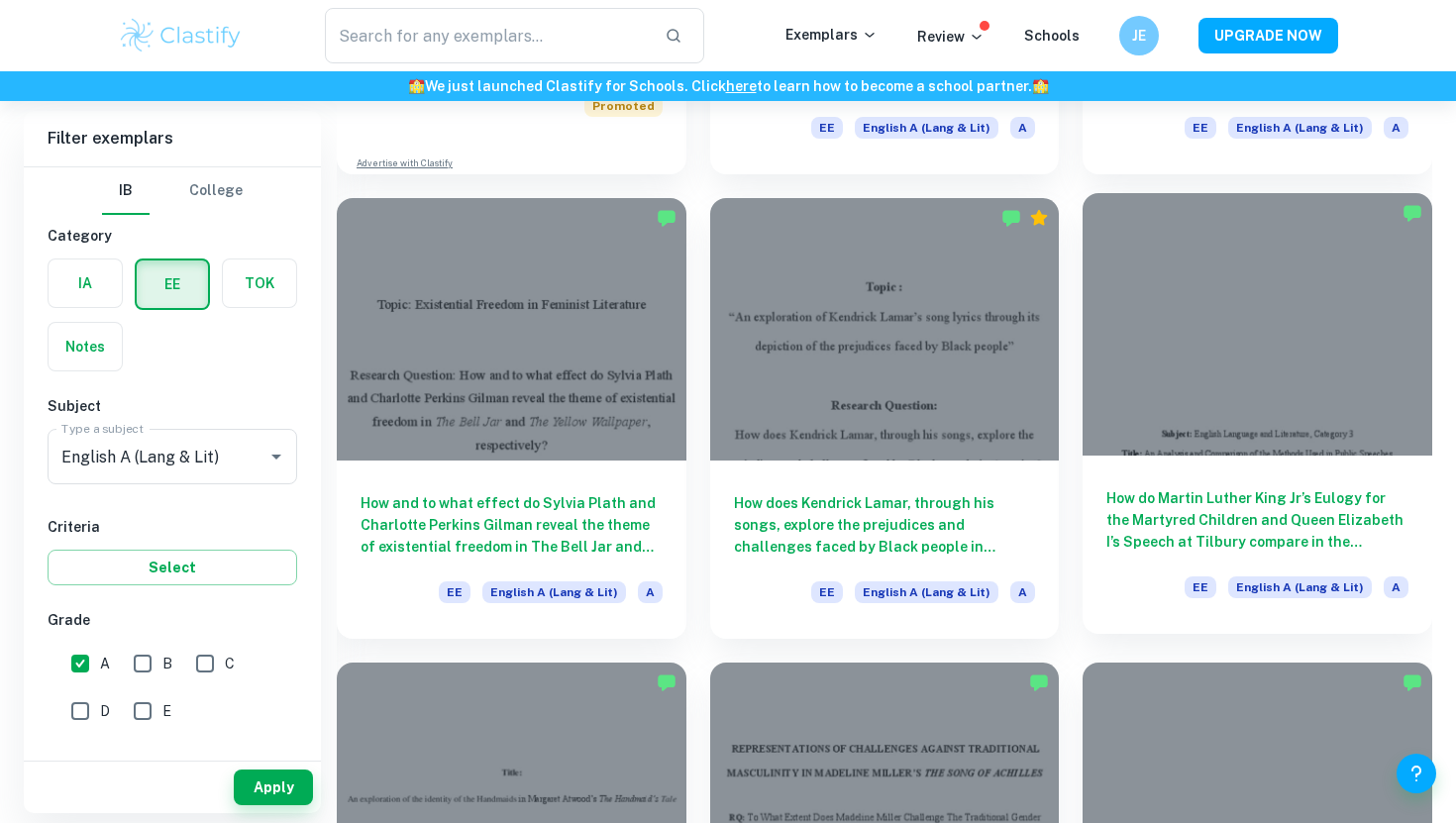 click at bounding box center [1257, 324] 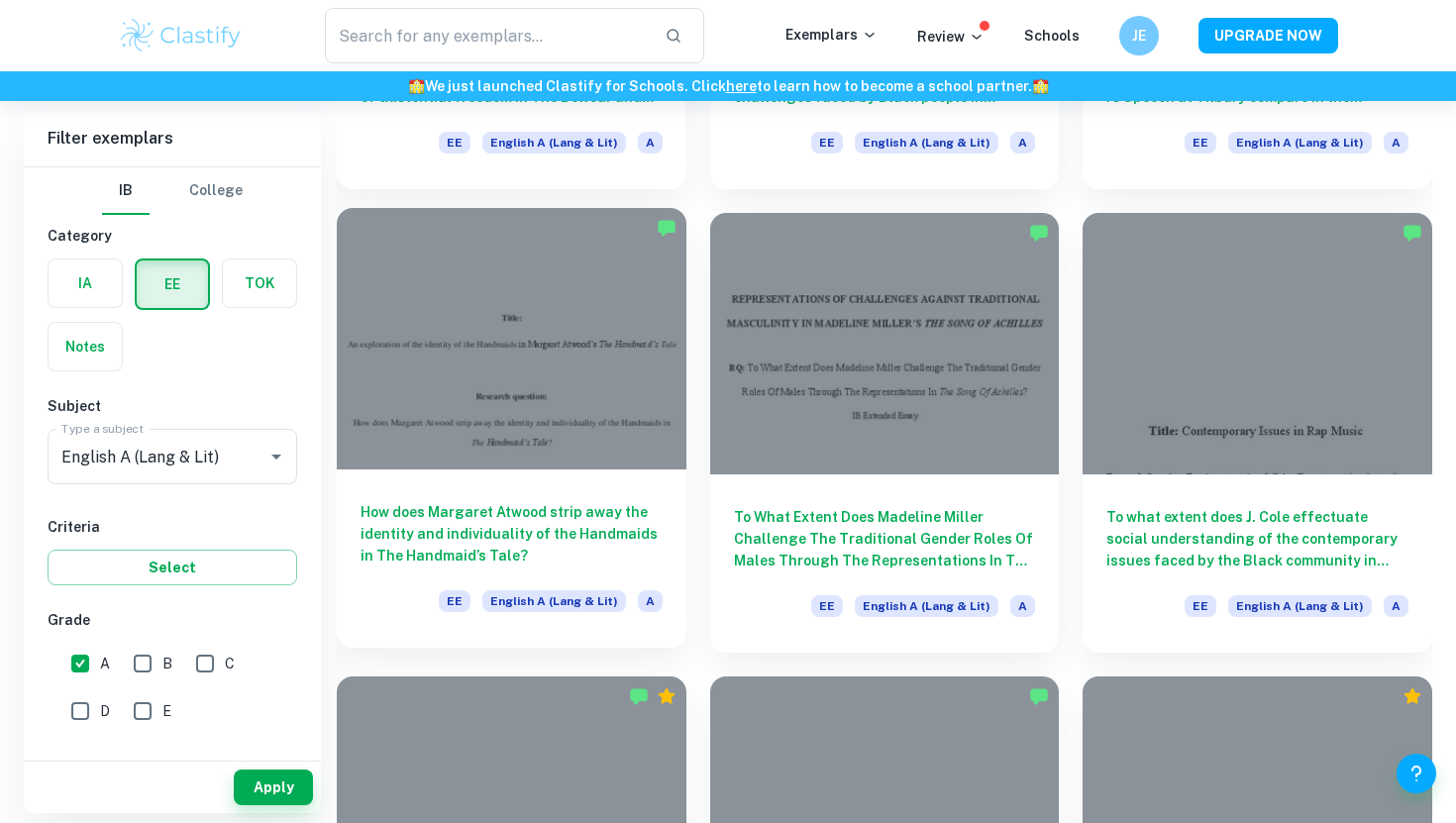 click at bounding box center [511, 339] 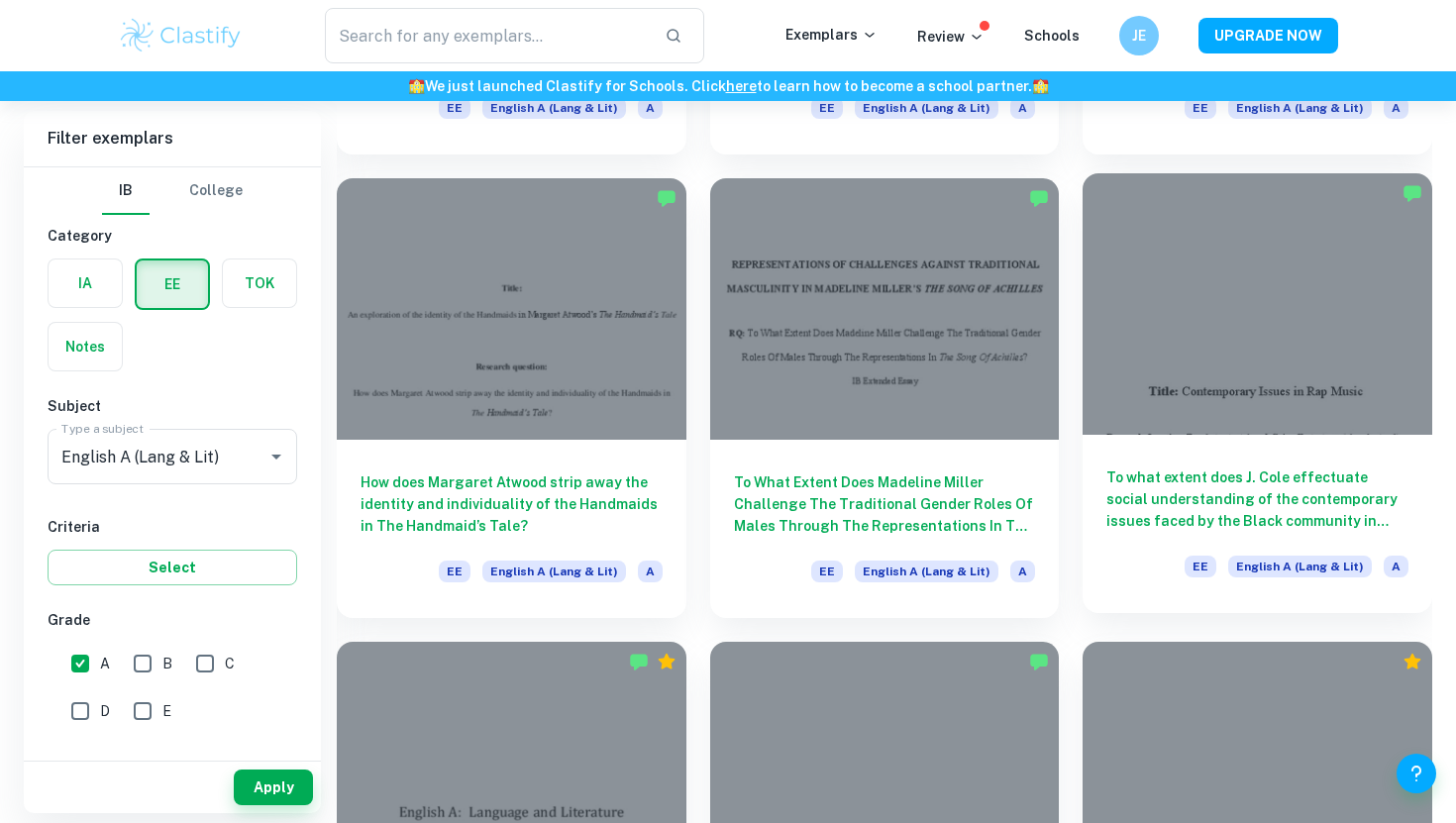 click on "To what extent does J. Cole effectuate social understanding of the contemporary issues faced by the Black community in America through his use of textual features in “4 Your Eyez Only”? EE English A (Lang & Lit) A" at bounding box center [1257, 524] 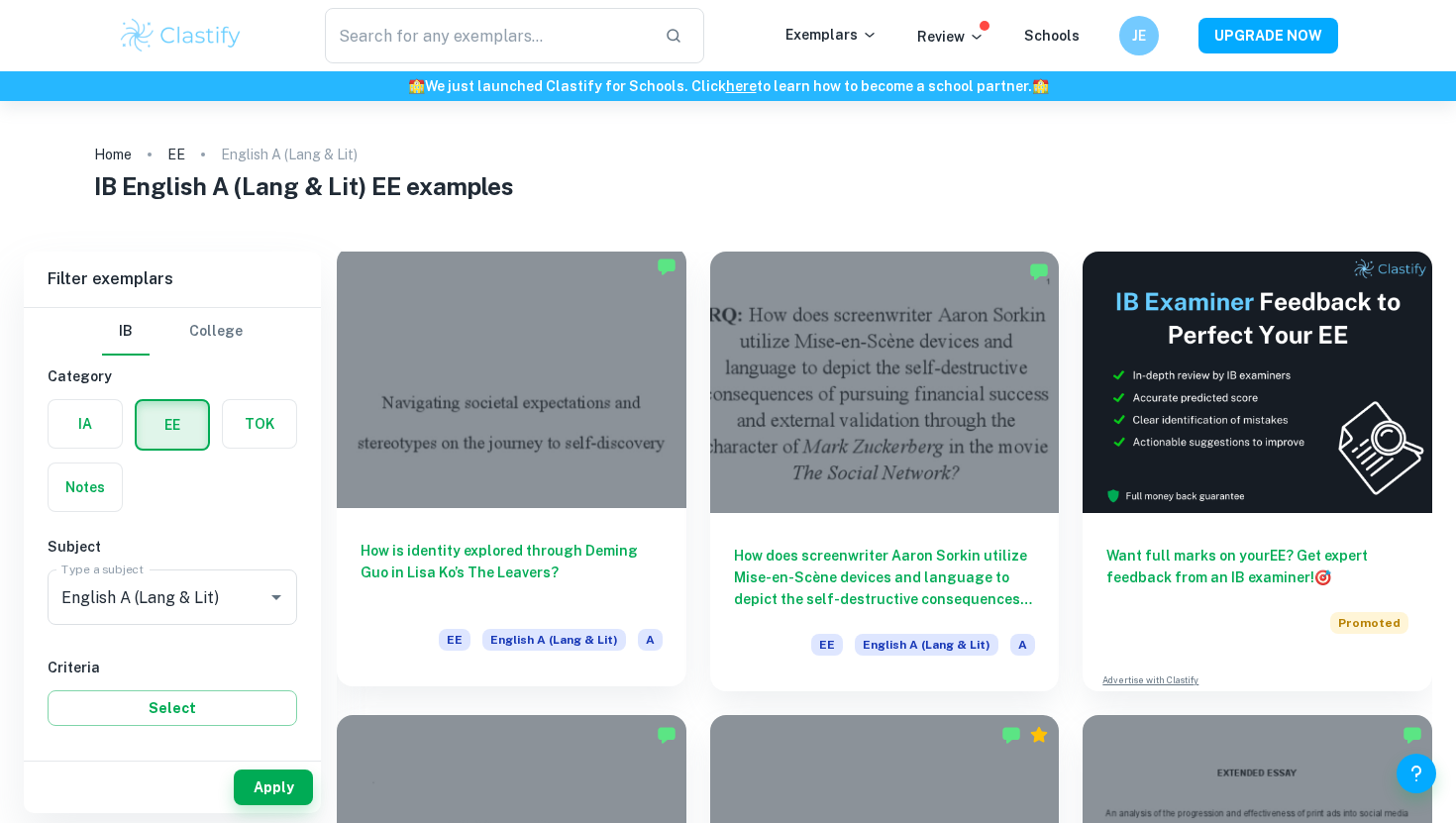click at bounding box center (511, 377) 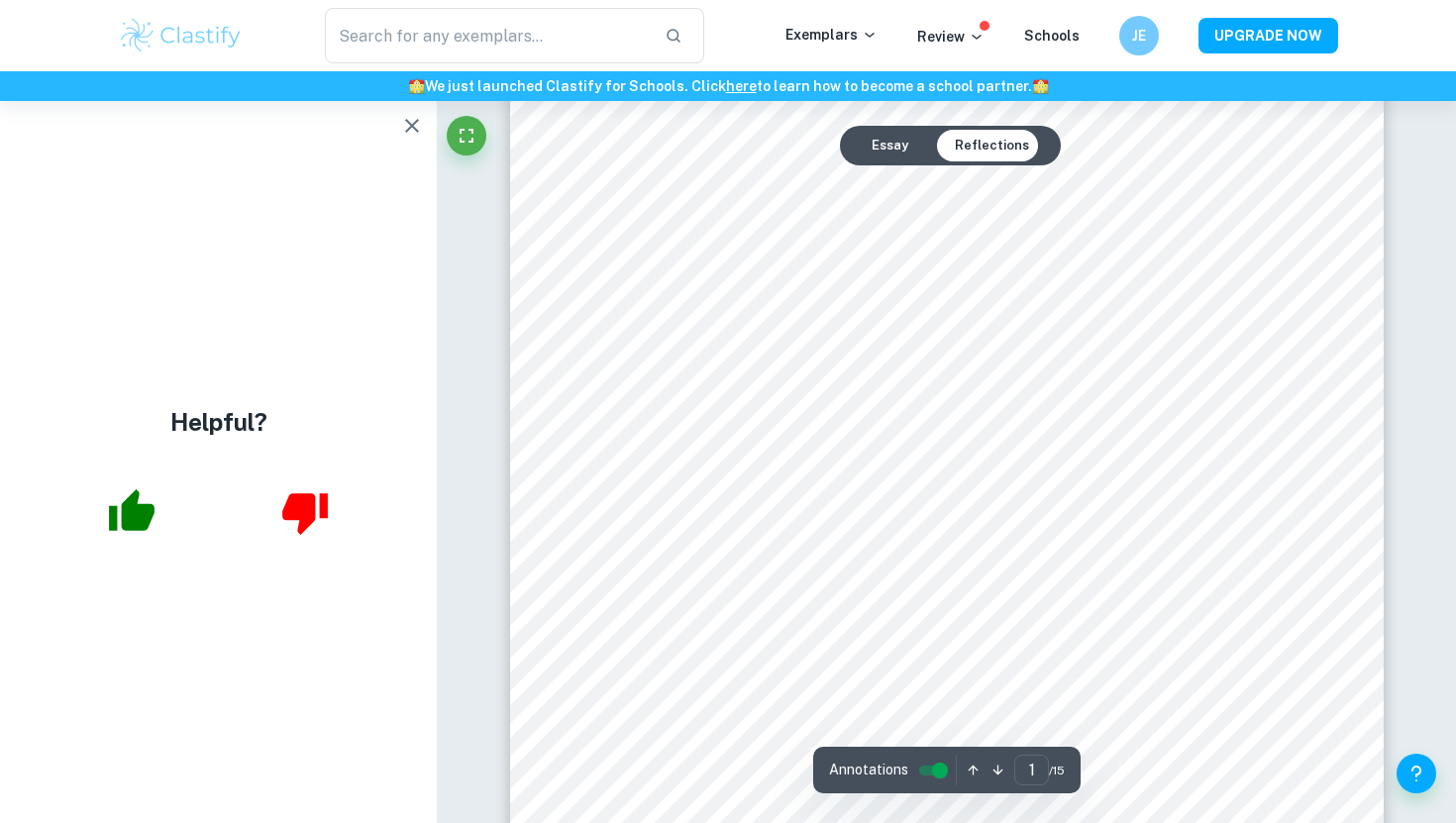 scroll, scrollTop: 299, scrollLeft: 0, axis: vertical 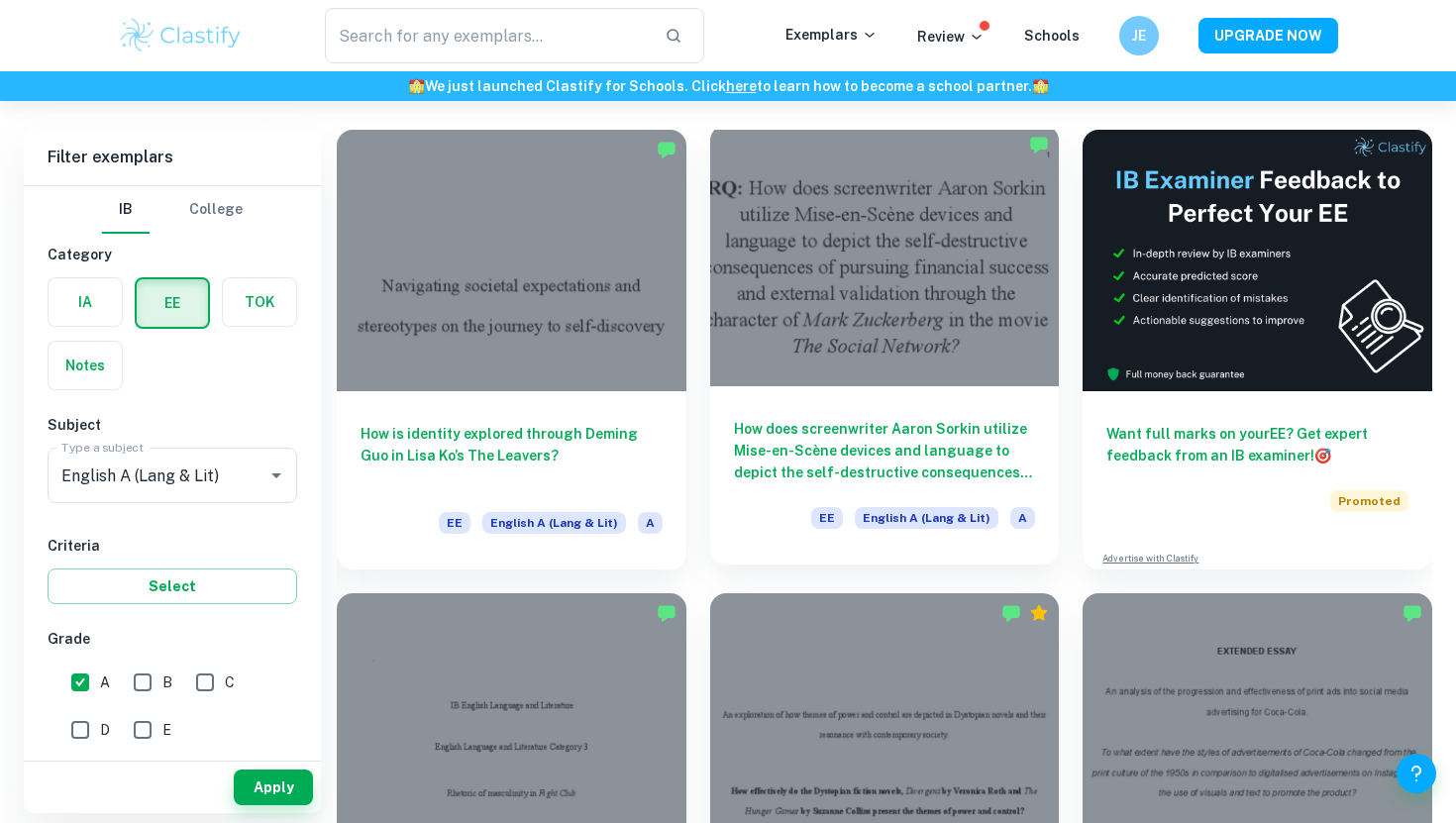 click on "How does screenwriter Aaron Sorkin utilize Mise-en-Scène devices and language to depict the self-destructive consequences of pursuing financial success and external validation through the character of Mark Zuckerberg in the movie The Social Network? EE English A (Lang & Lit) A" at bounding box center [884, 475] 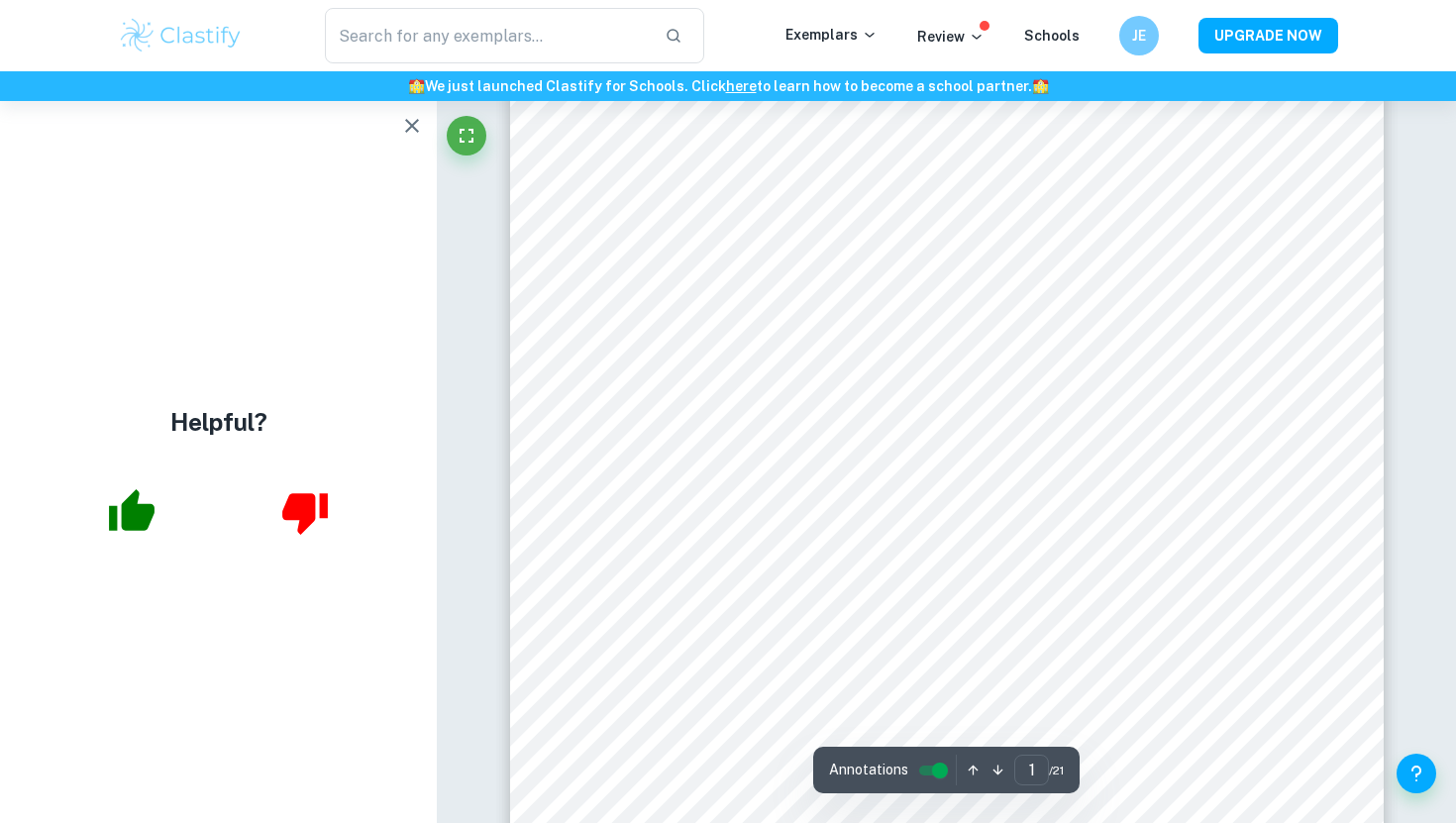 scroll, scrollTop: 424, scrollLeft: 0, axis: vertical 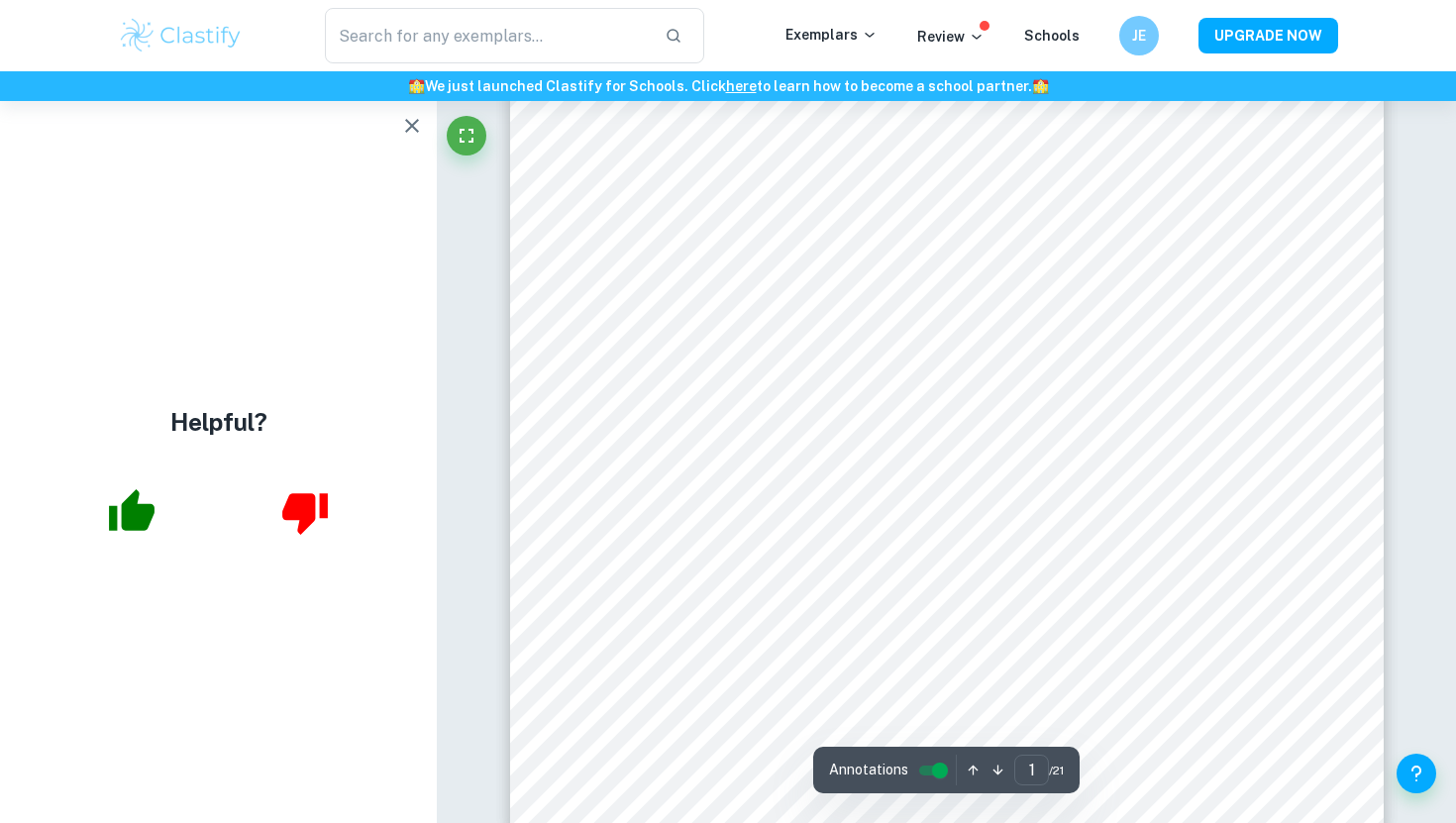 click 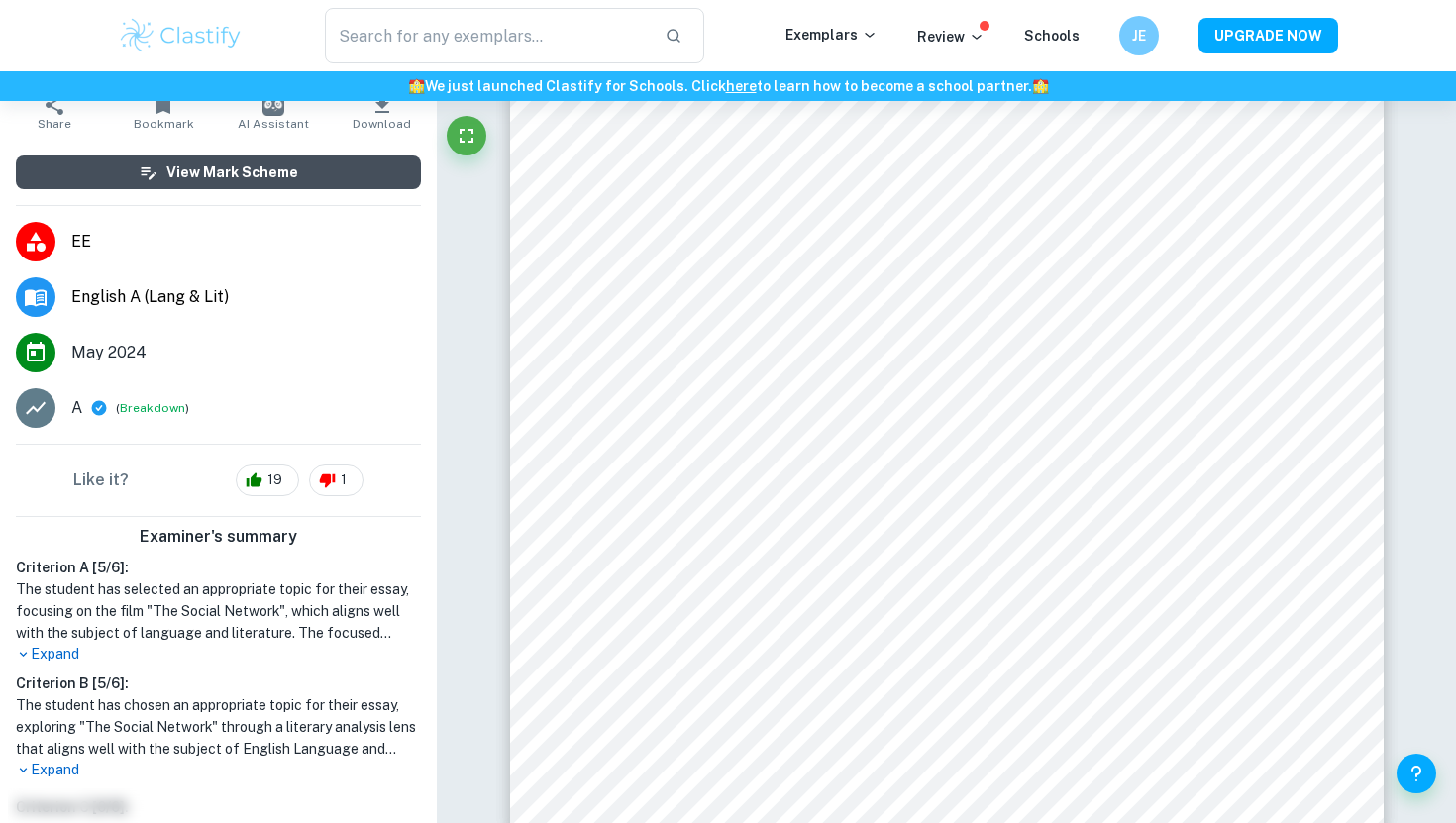 scroll, scrollTop: 273, scrollLeft: 0, axis: vertical 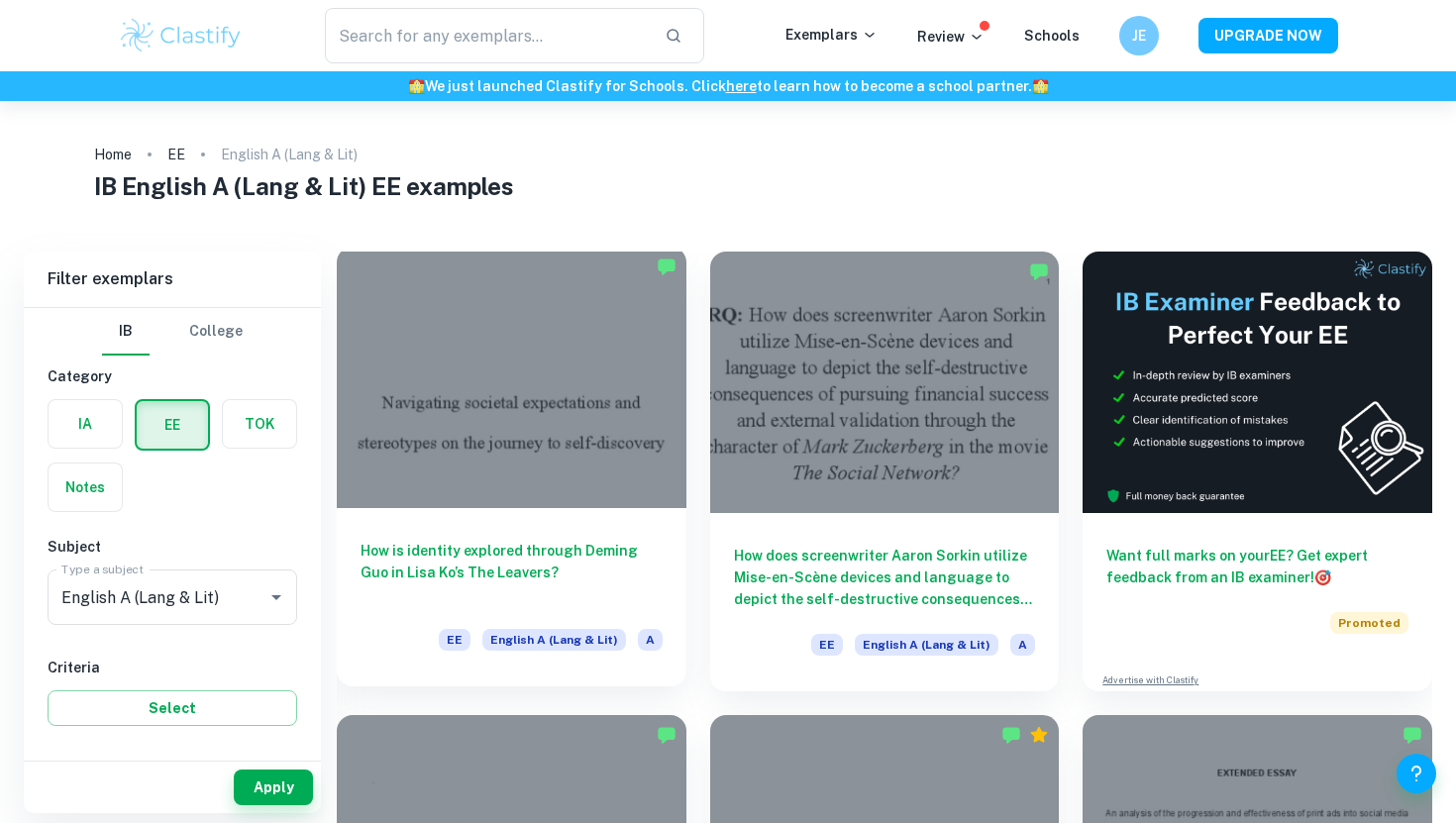 click at bounding box center [511, 377] 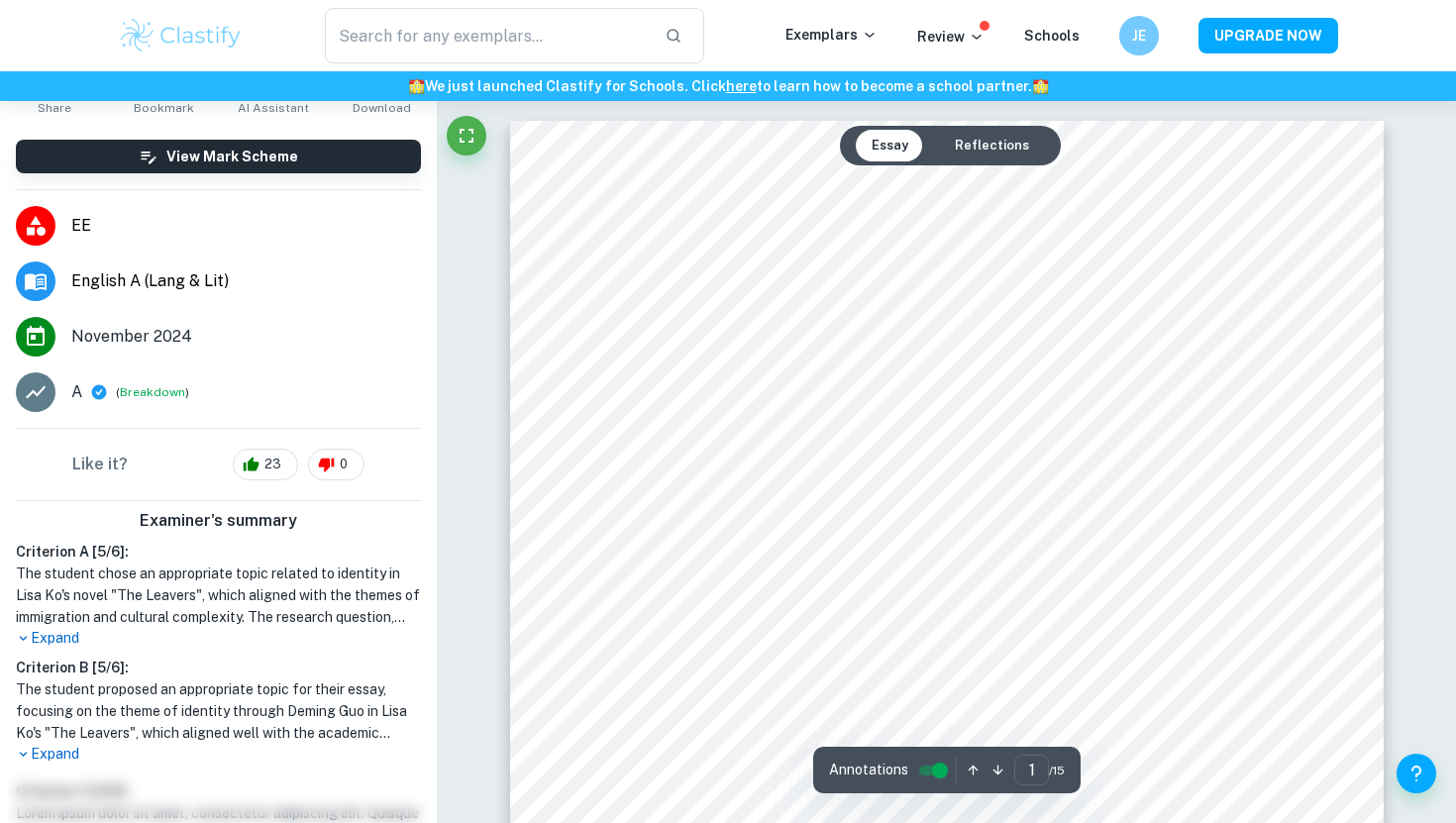 scroll, scrollTop: 0, scrollLeft: 0, axis: both 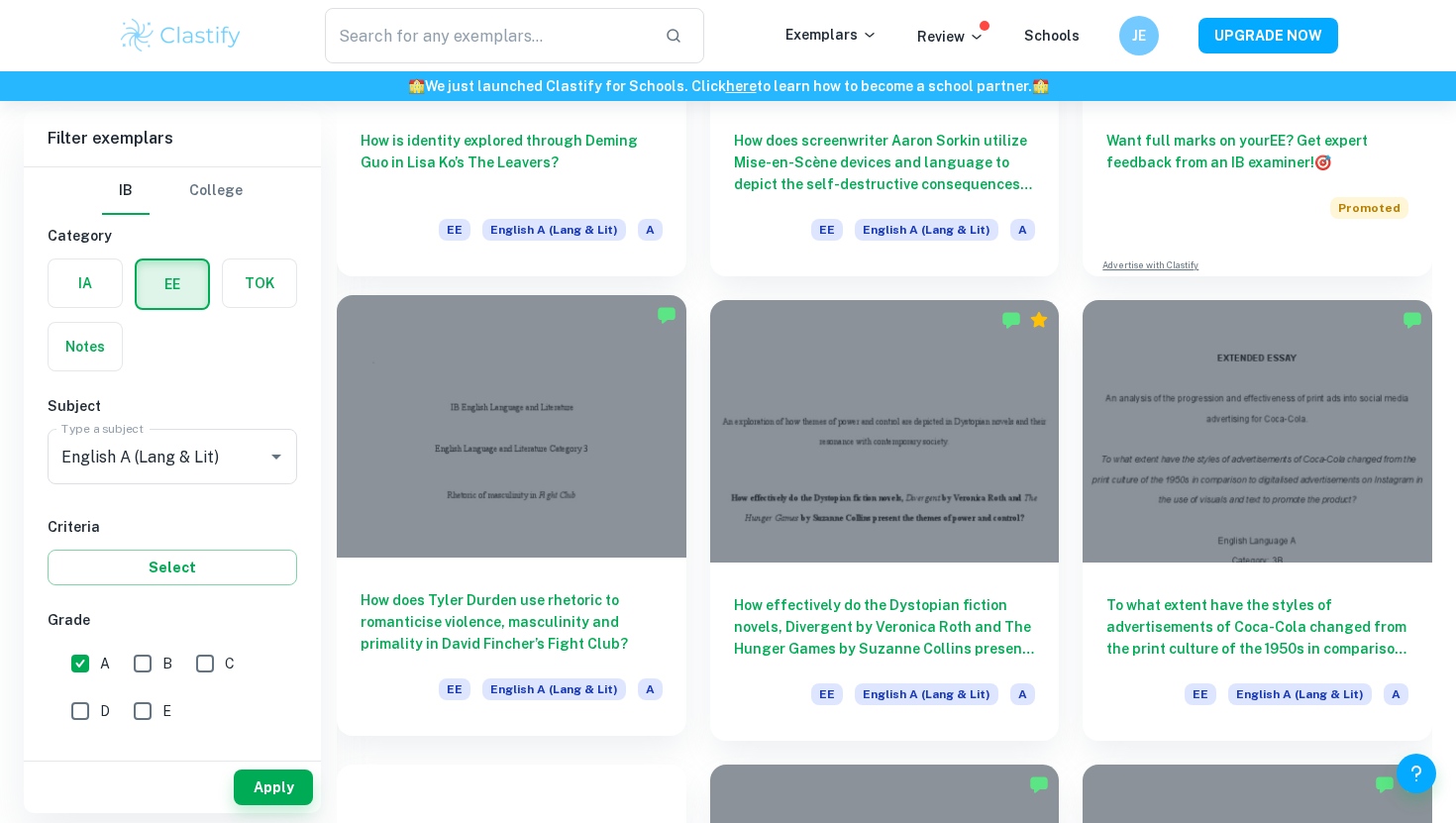 click at bounding box center [511, 426] 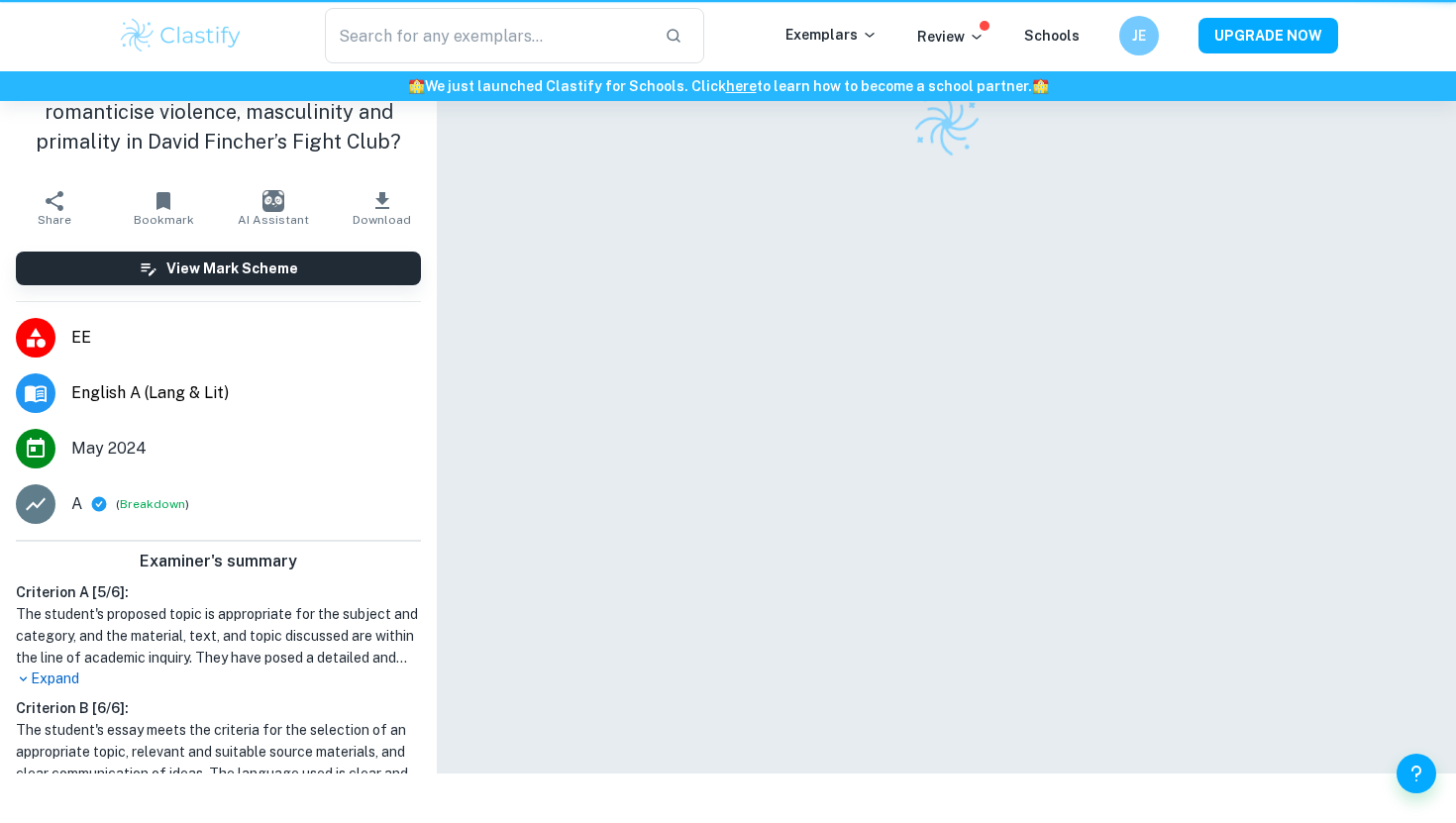 scroll, scrollTop: 0, scrollLeft: 0, axis: both 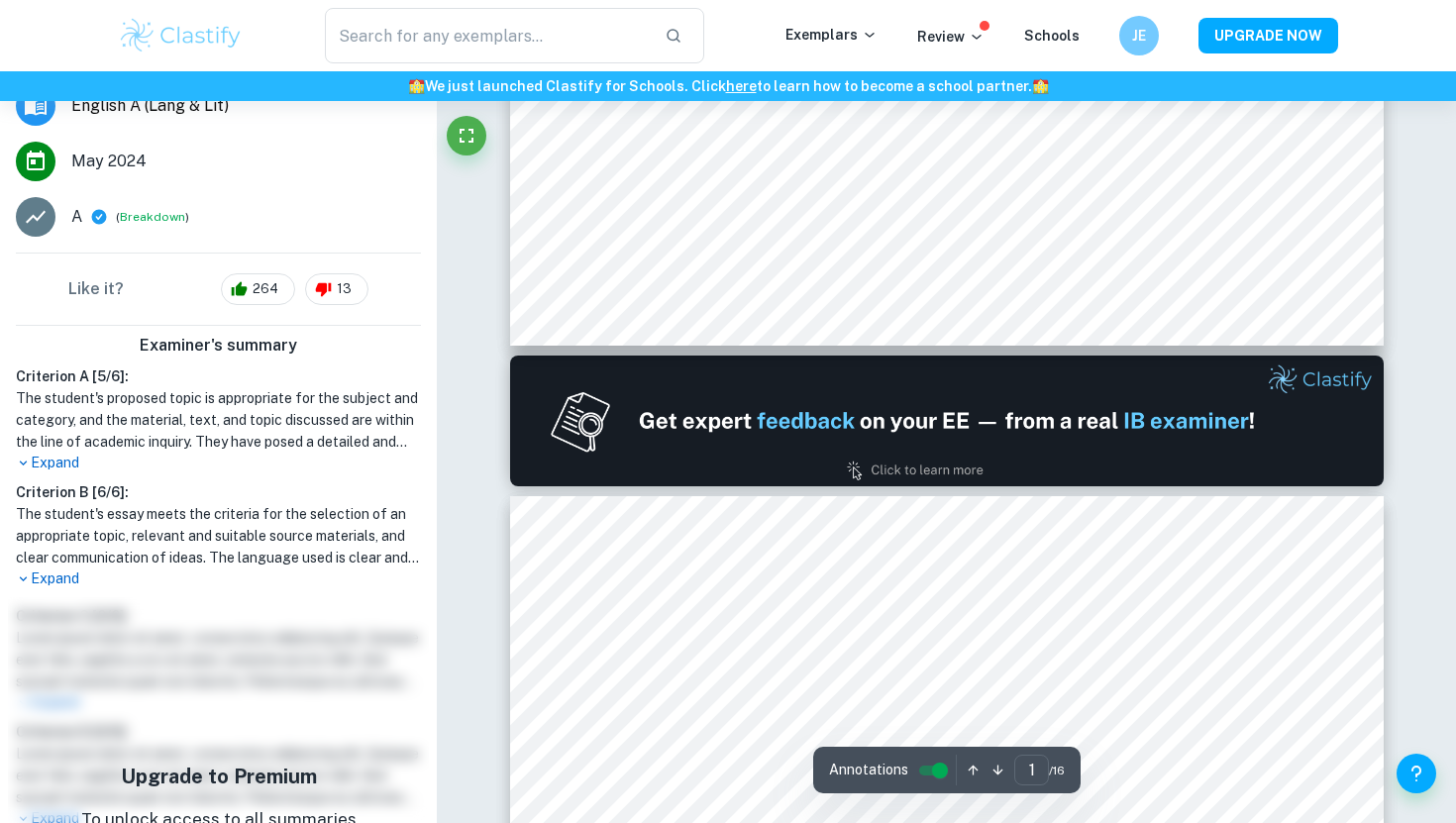 type on "2" 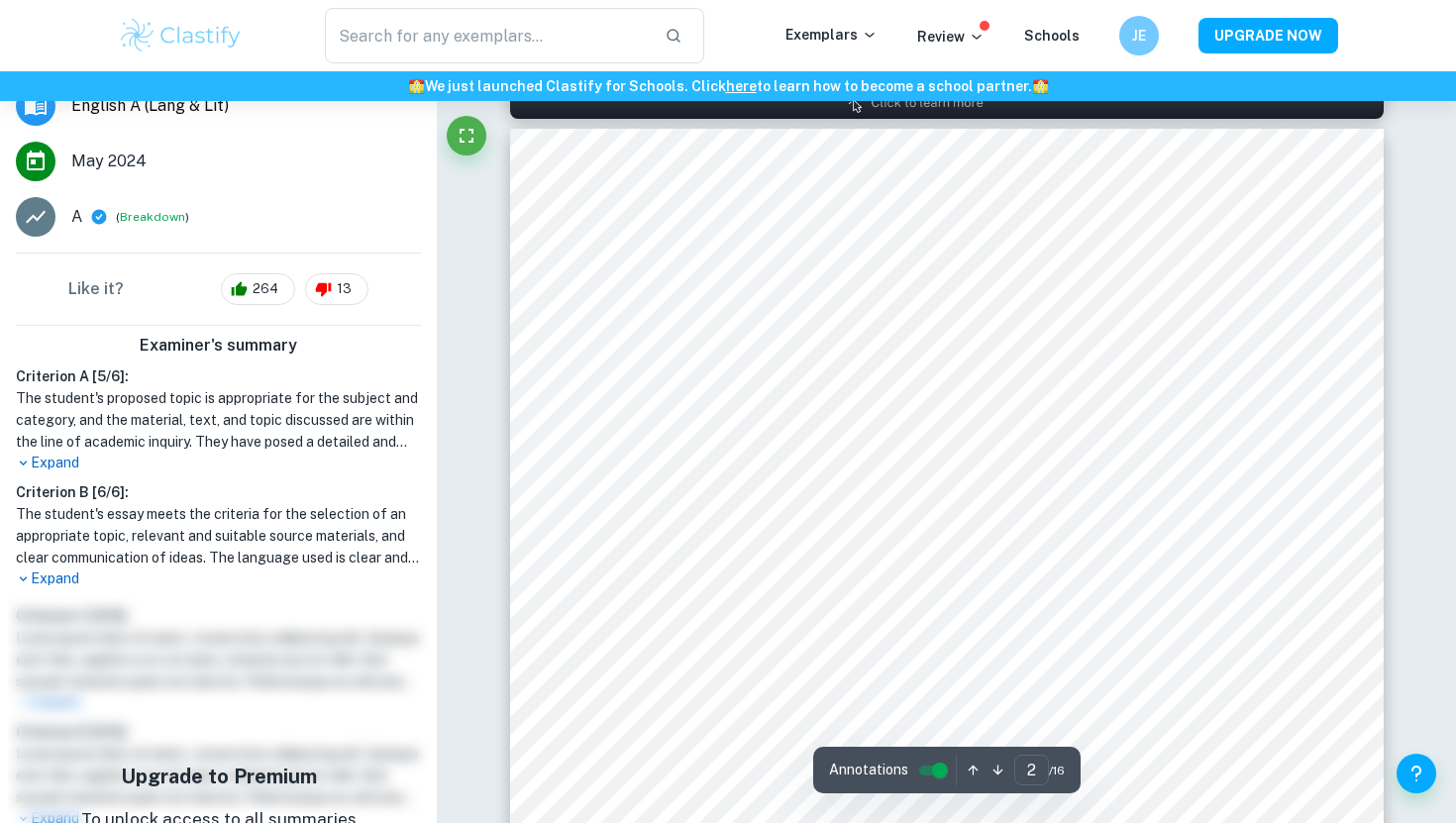 scroll, scrollTop: 1287, scrollLeft: 0, axis: vertical 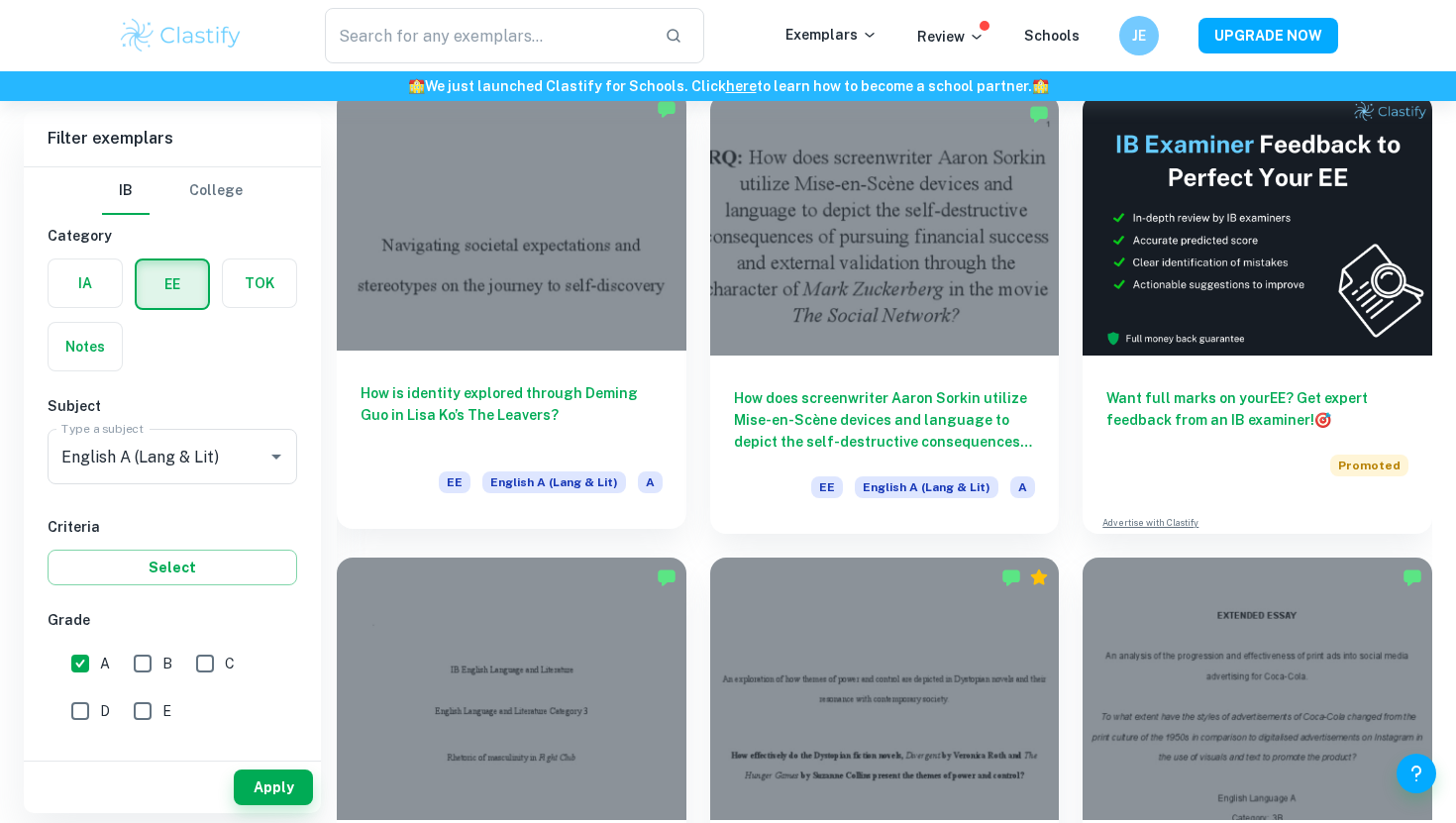 click at bounding box center (511, 220) 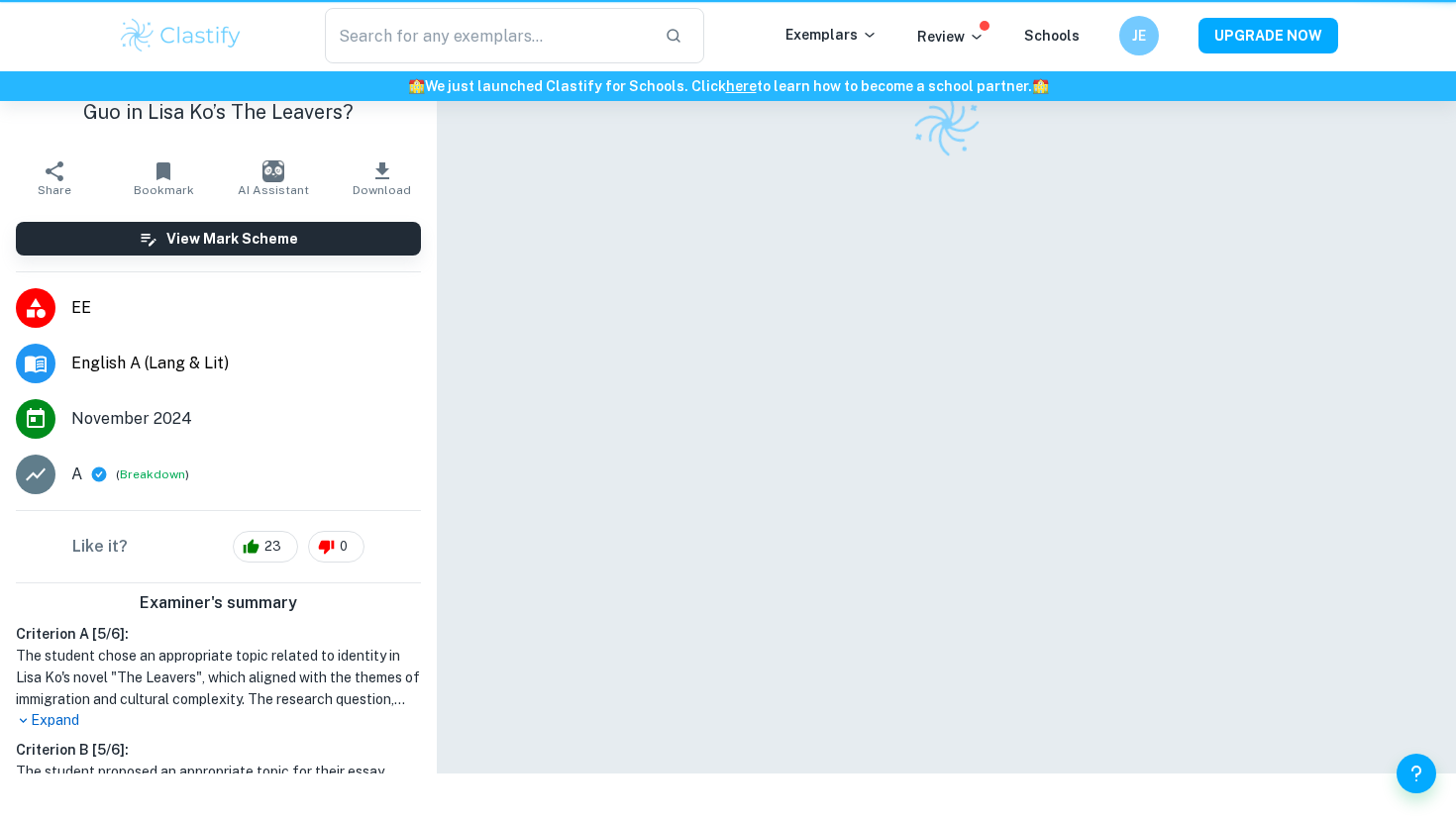 scroll, scrollTop: 0, scrollLeft: 0, axis: both 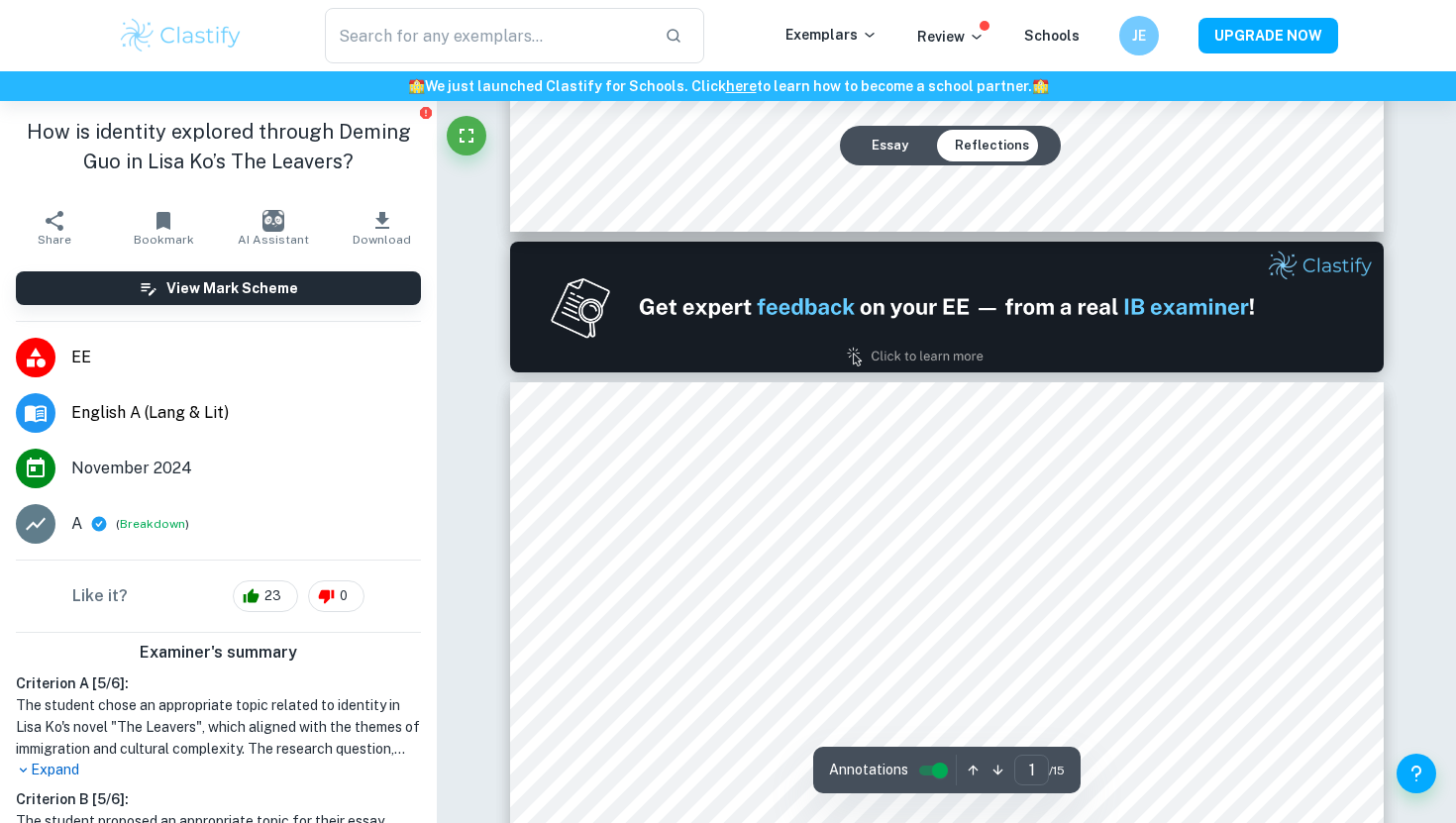 type on "2" 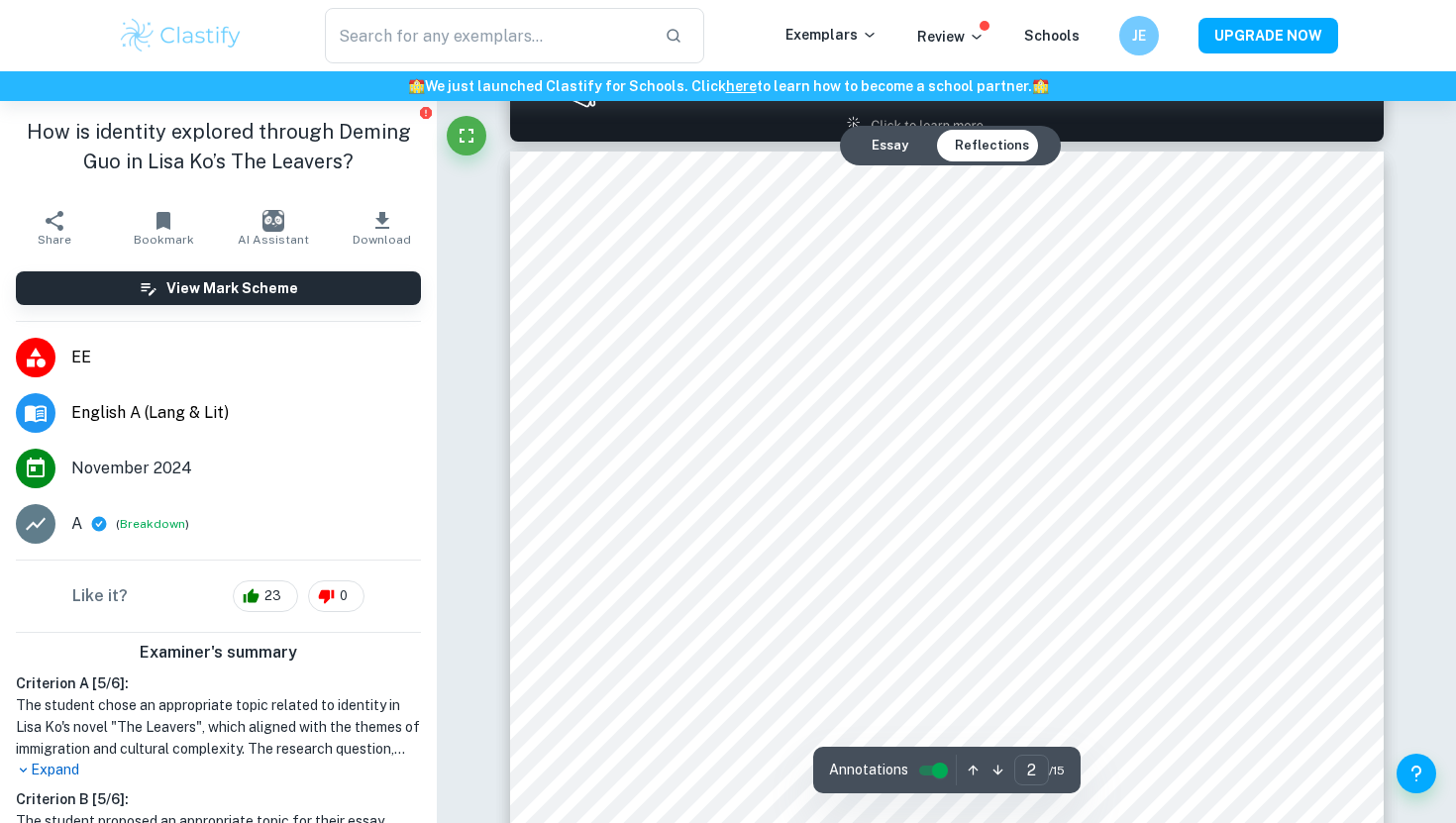 scroll, scrollTop: 1358, scrollLeft: 0, axis: vertical 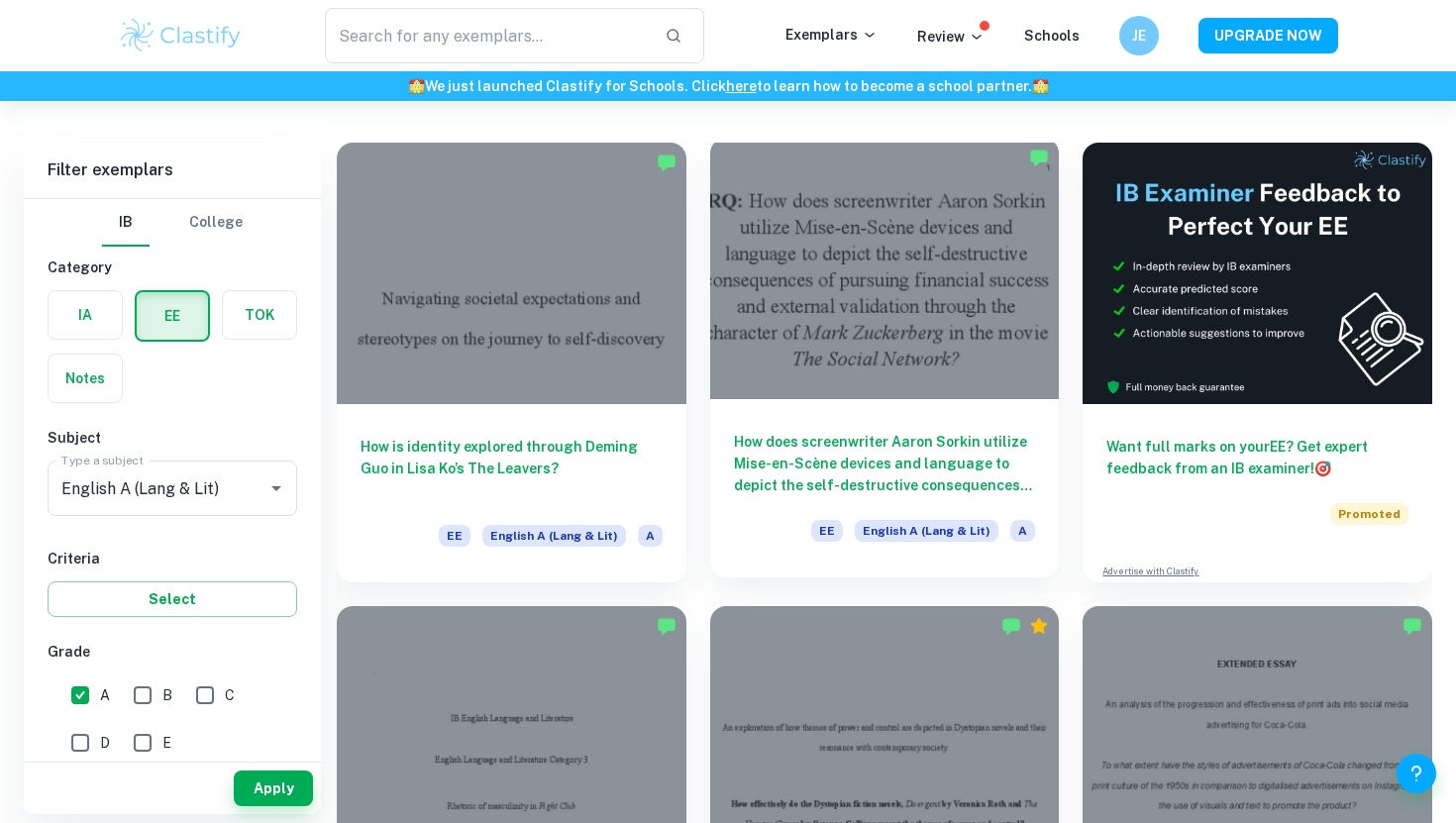 click at bounding box center (884, 268) 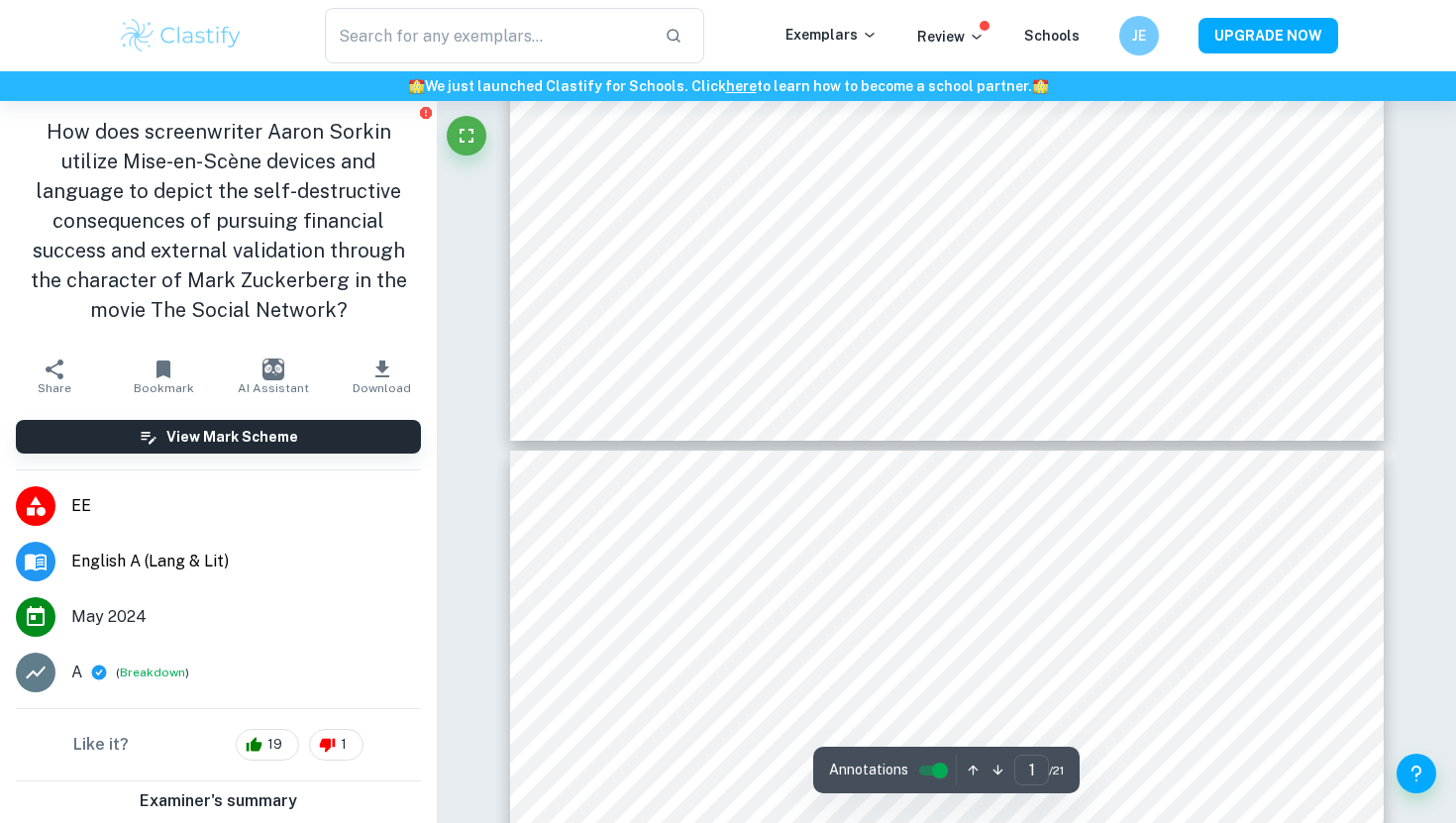 type on "2" 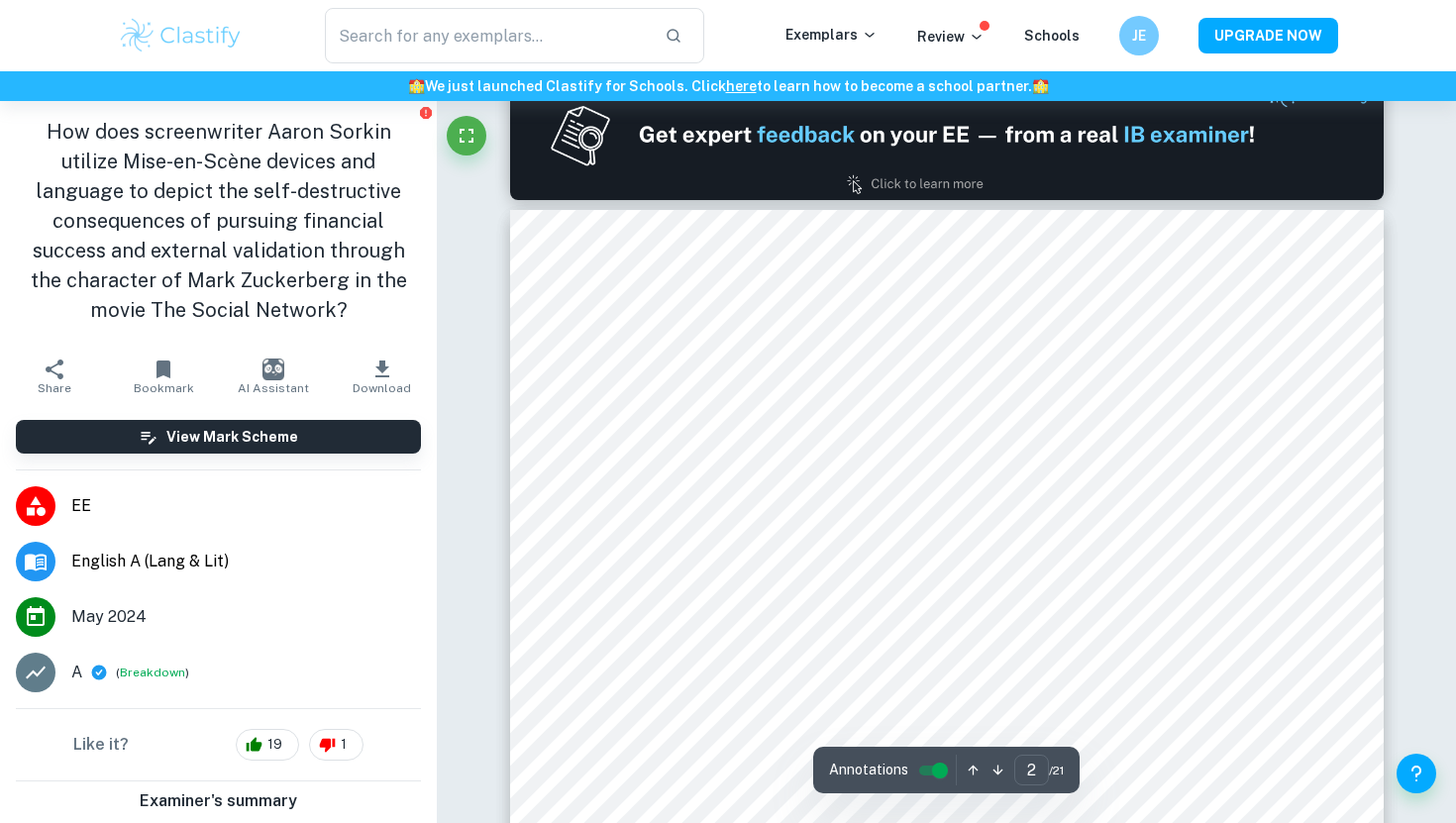 scroll, scrollTop: 1341, scrollLeft: 0, axis: vertical 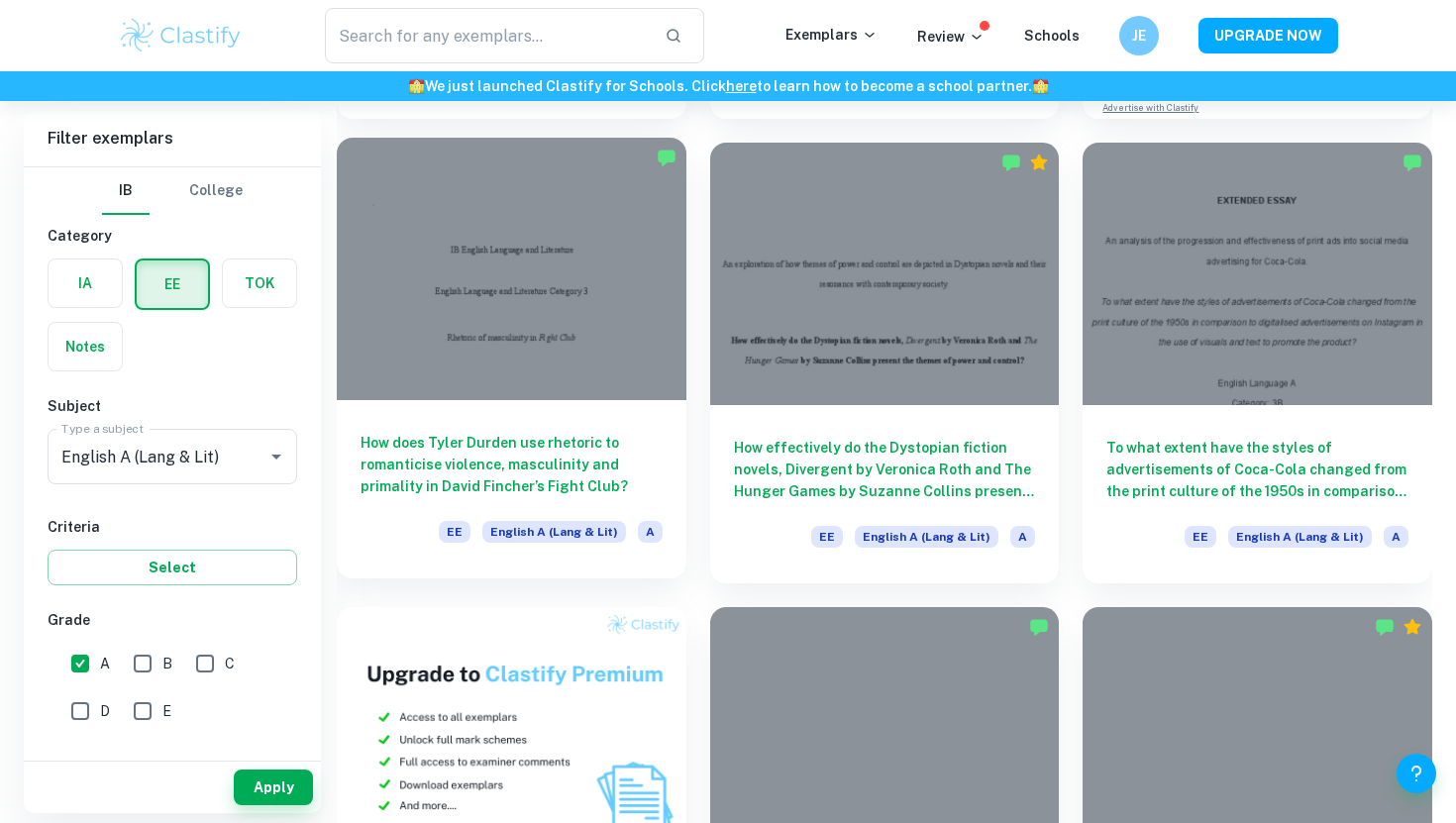 click at bounding box center (511, 268) 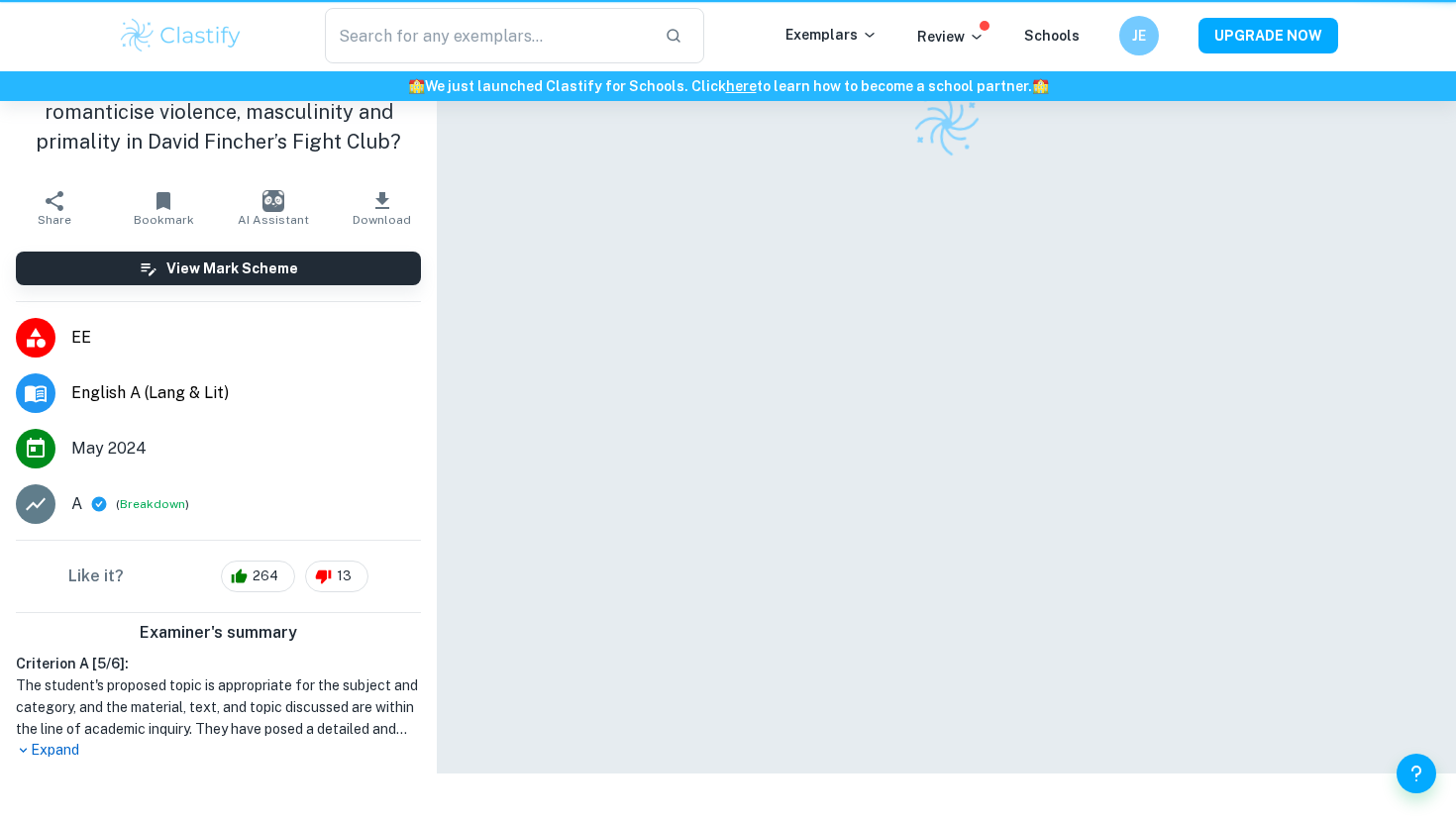 scroll, scrollTop: 0, scrollLeft: 0, axis: both 